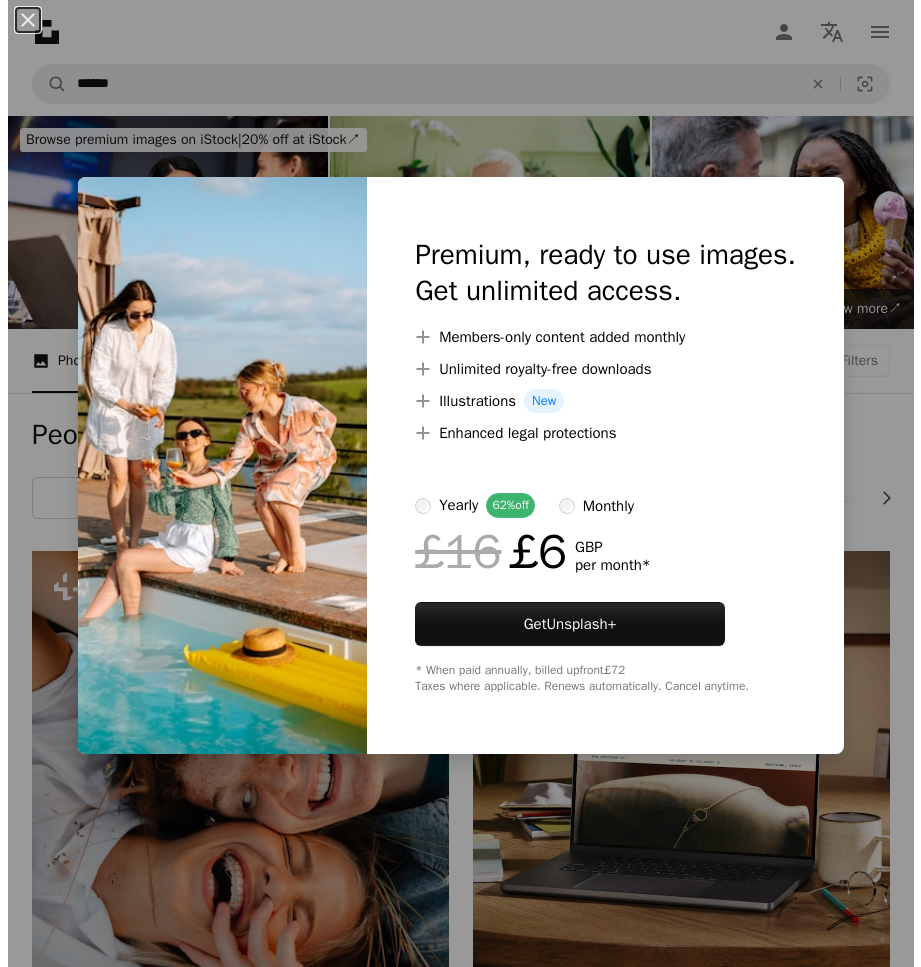 scroll, scrollTop: 6815, scrollLeft: 0, axis: vertical 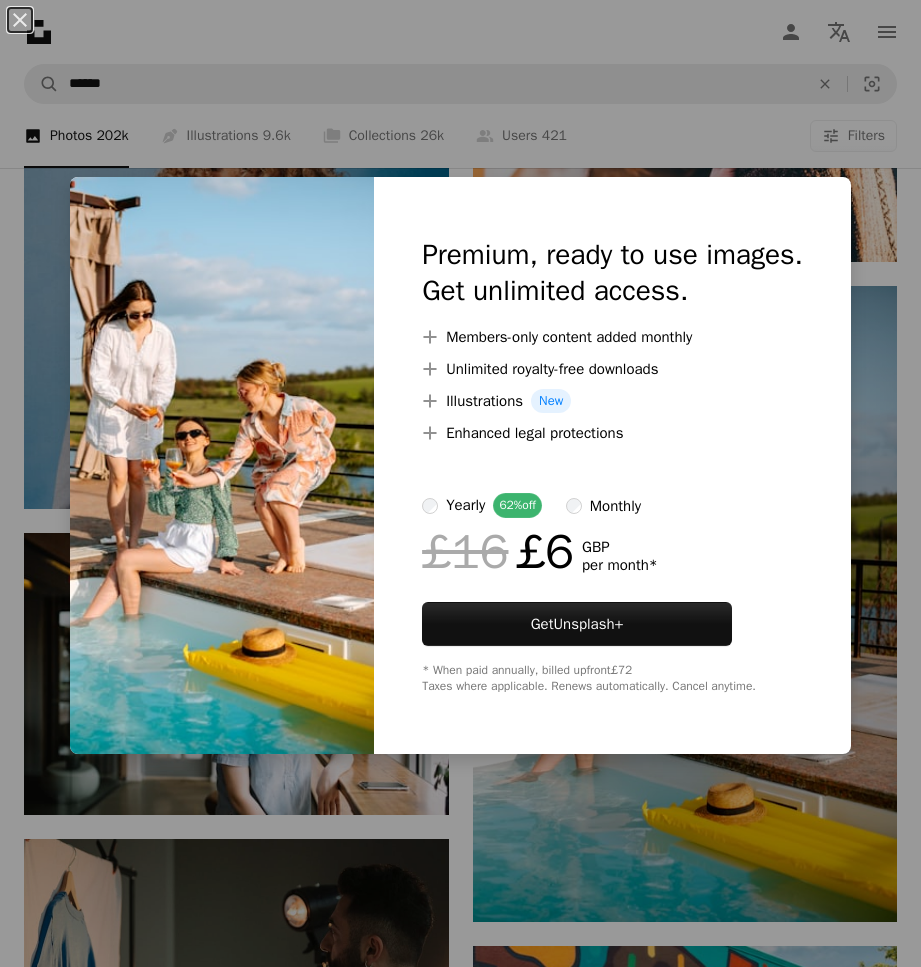 click on "An X shape Premium, ready to use images. Get unlimited access. A plus sign Members-only content added monthly A plus sign Unlimited royalty-free downloads A plus sign Illustrations  New A plus sign Enhanced legal protections yearly 62%  off monthly £16   £6 GBP per month * Get  Unsplash+ * When paid annually, billed upfront  £72 Taxes where applicable. Renews automatically. Cancel anytime." at bounding box center [460, 483] 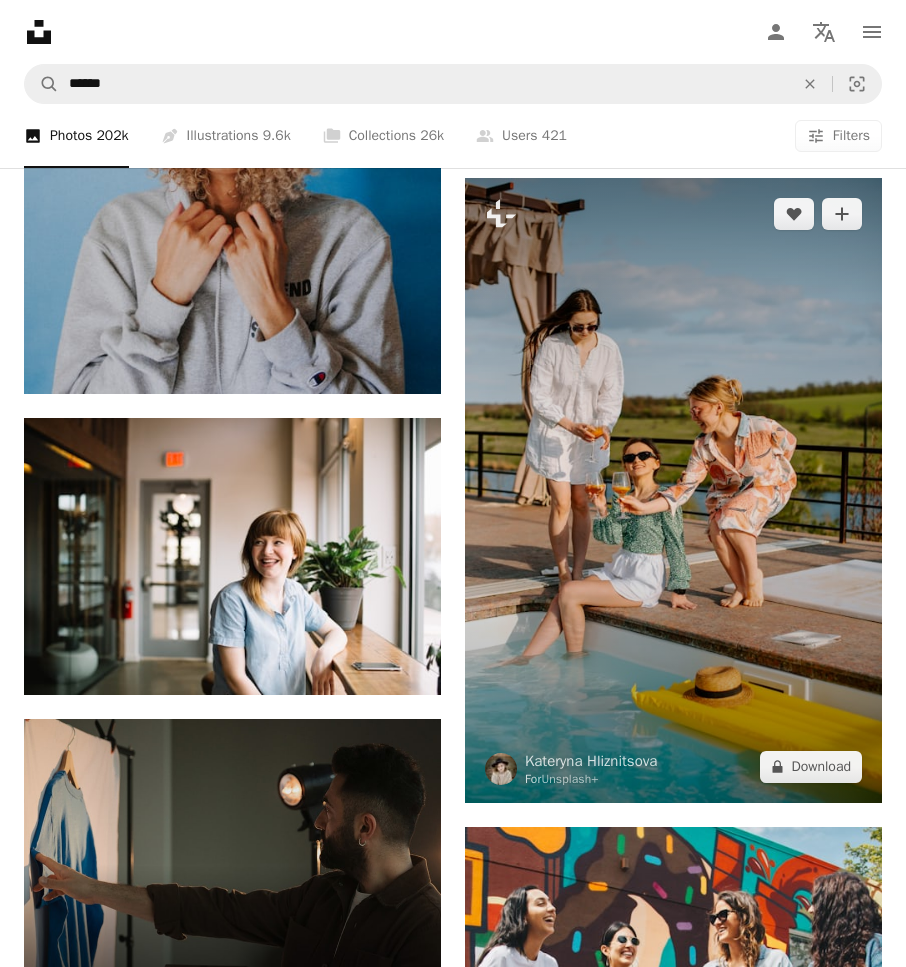 click at bounding box center (673, 490) 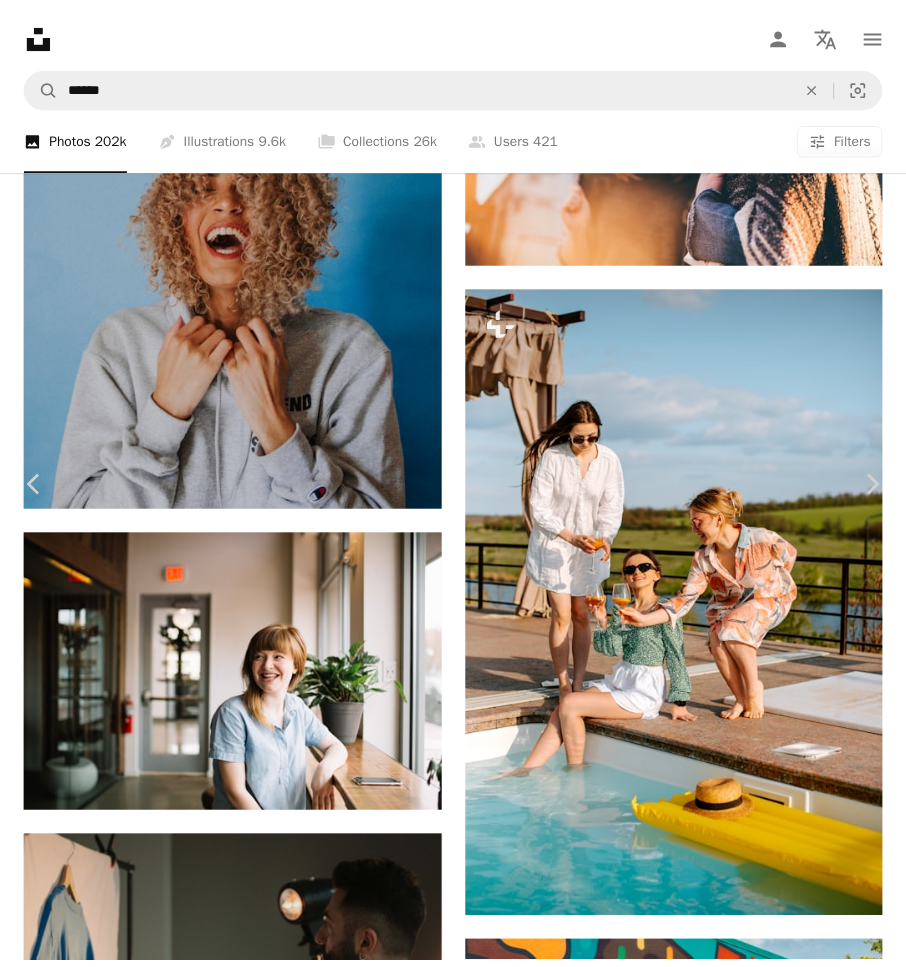 scroll, scrollTop: 846, scrollLeft: 0, axis: vertical 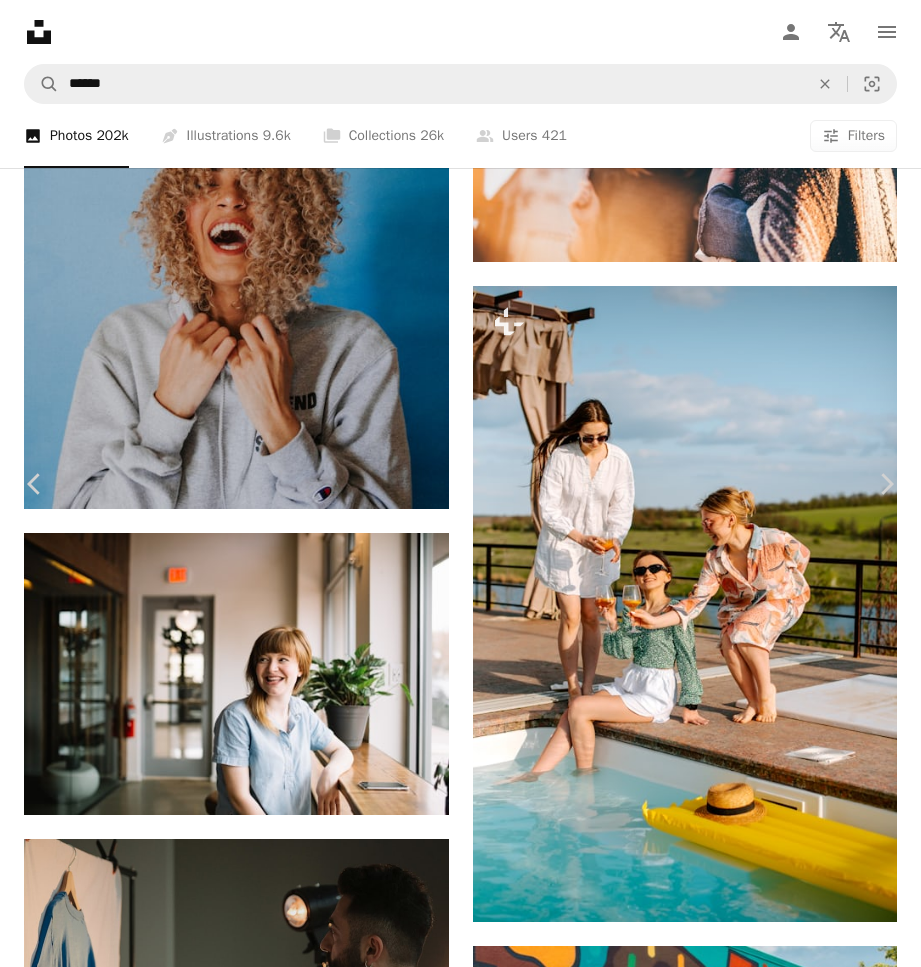 click on "An X shape Chevron left Chevron right [FIRST] [LAST] For  Unsplash+ A heart A plus sign A lock Download Zoom in Featured in People A forward-right arrow Share More Actions Calendar outlined Published on  [DATE] Safety Licensed under the  Unsplash+ License portrait people outdoor party happy cheers pool party summer party outdoor party having fun summer parties HD Wallpapers From this series Chevron right Plus sign for Unsplash+ Plus sign for Unsplash+ Plus sign for Unsplash+ Plus sign for Unsplash+ Plus sign for Unsplash+ Plus sign for Unsplash+ Plus sign for Unsplash+ Plus sign for Unsplash+ Plus sign for Unsplash+ Plus sign for Unsplash+ Related images Plus sign for Unsplash+ A heart A plus sign [FIRST] [LAST] For  Unsplash+ A lock Download Plus sign for Unsplash+ A heart A plus sign [FIRST] [LAST] For  Unsplash+ A lock Download Plus sign for Unsplash+ A heart A plus sign [FIRST] [LAST] For  Unsplash+ A lock Download Plus sign for Unsplash+ A heart A plus sign For" at bounding box center (460, 24000) 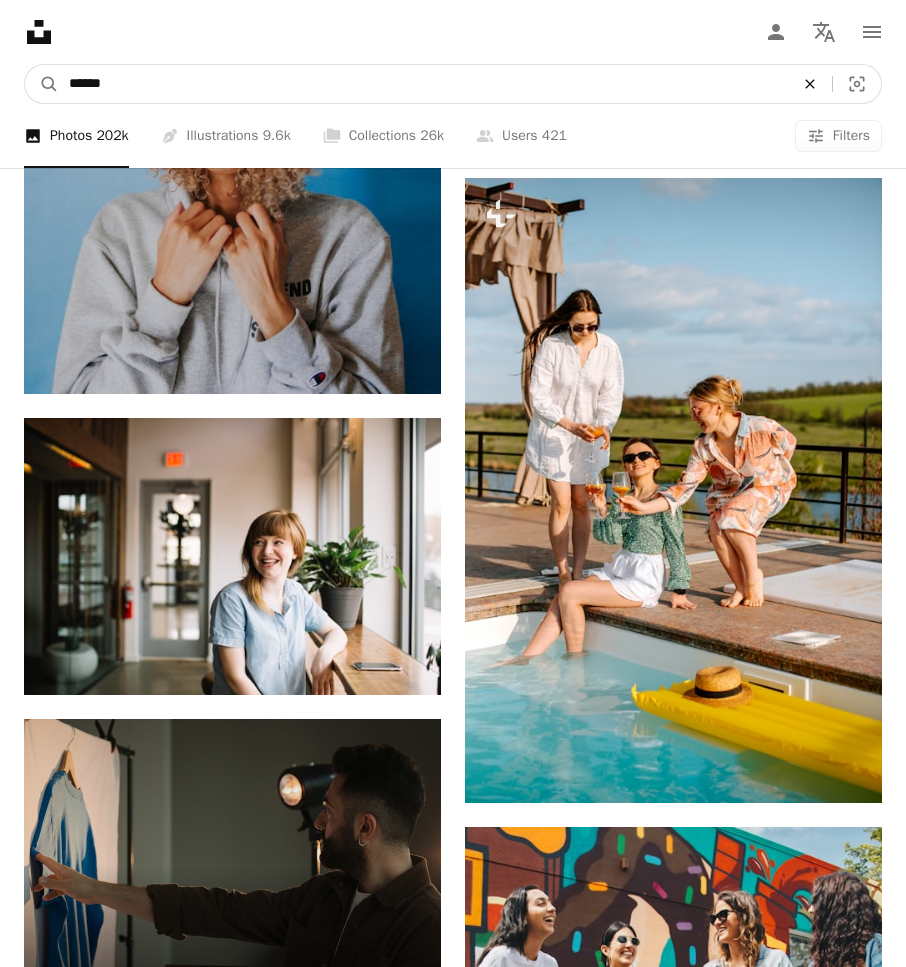 click on "An X shape" at bounding box center [810, 84] 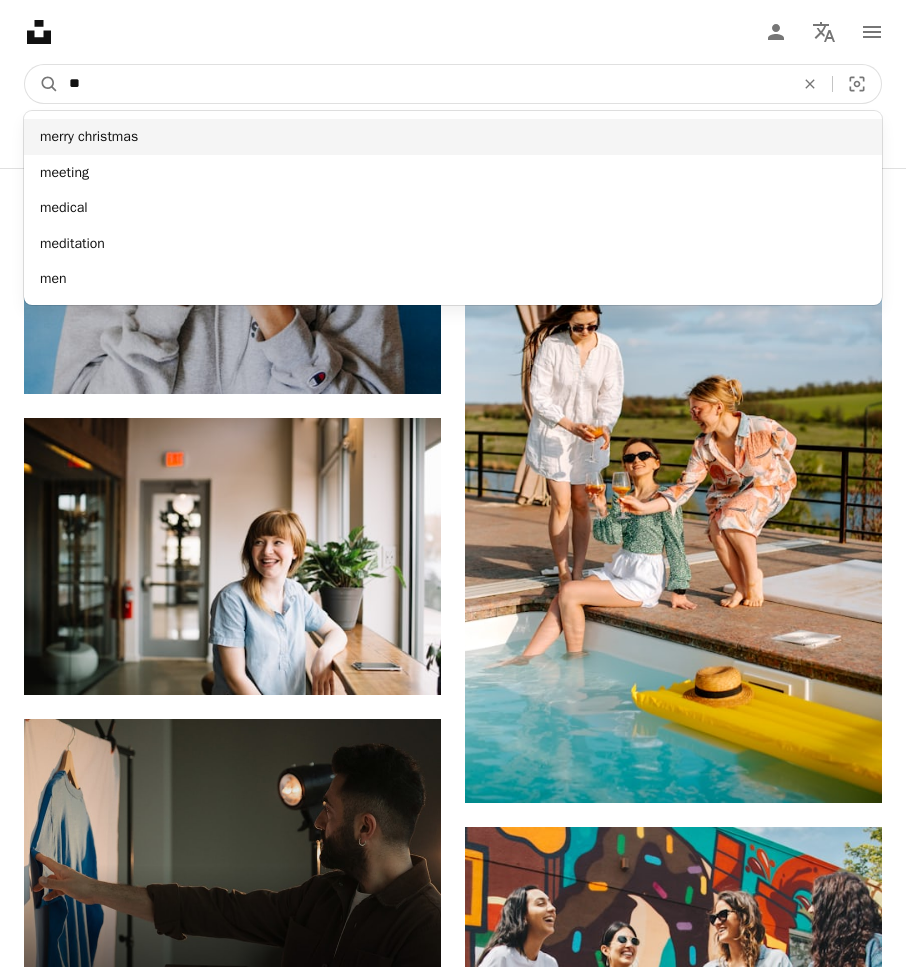 type on "*" 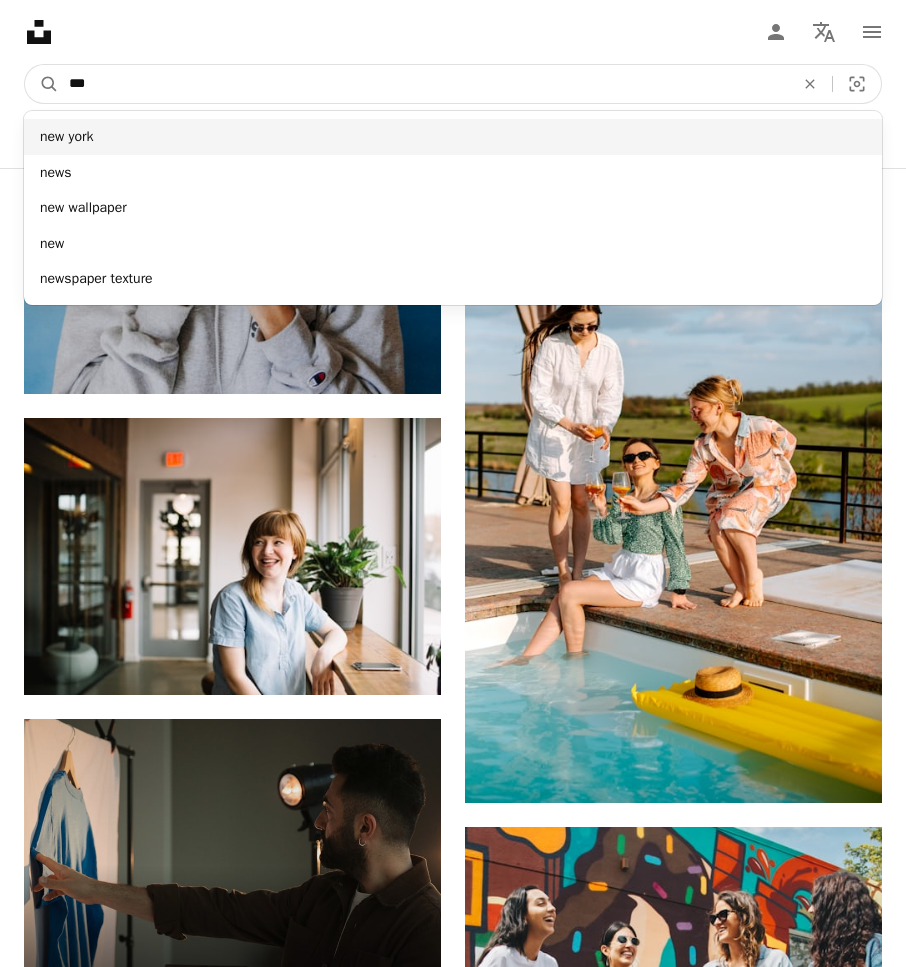 type on "***" 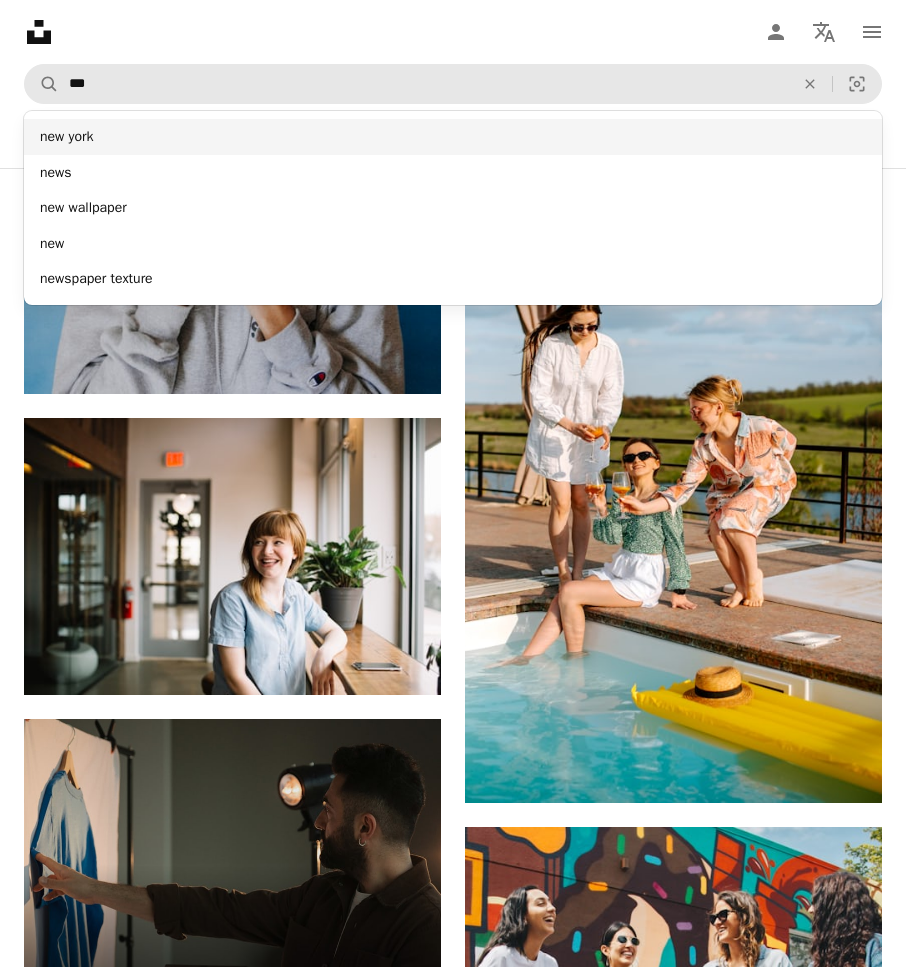 click on "new york" at bounding box center [453, 137] 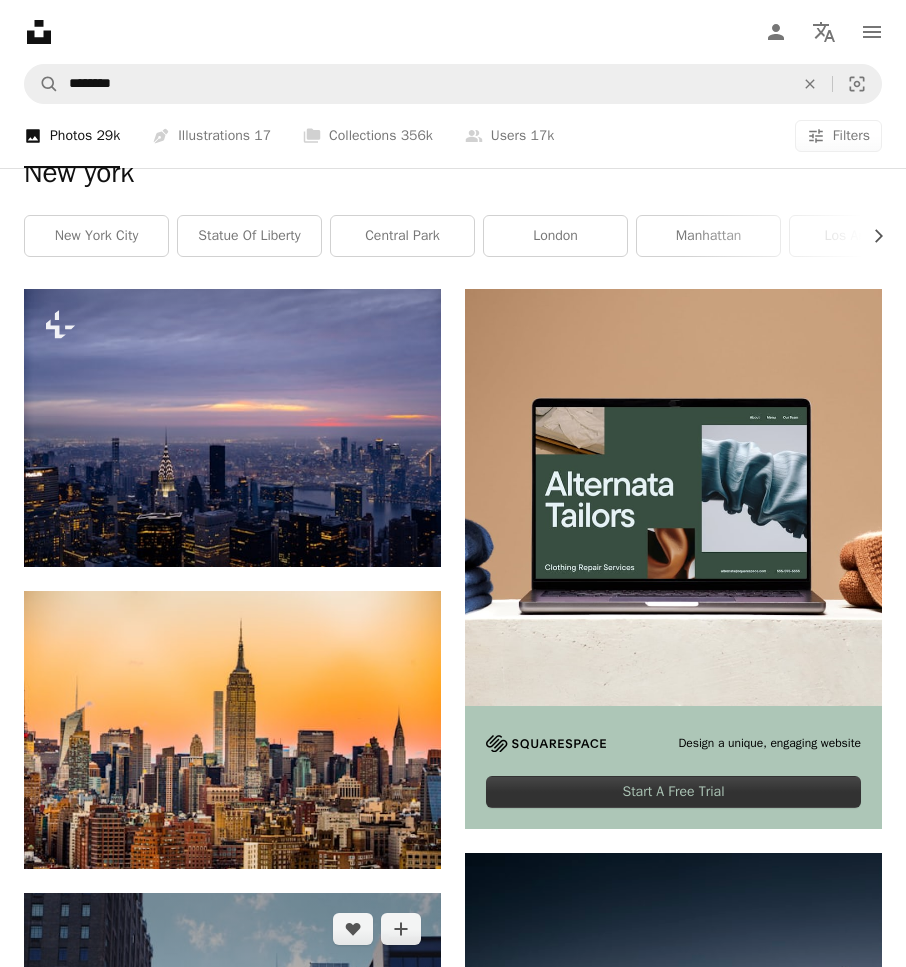 scroll, scrollTop: 243, scrollLeft: 0, axis: vertical 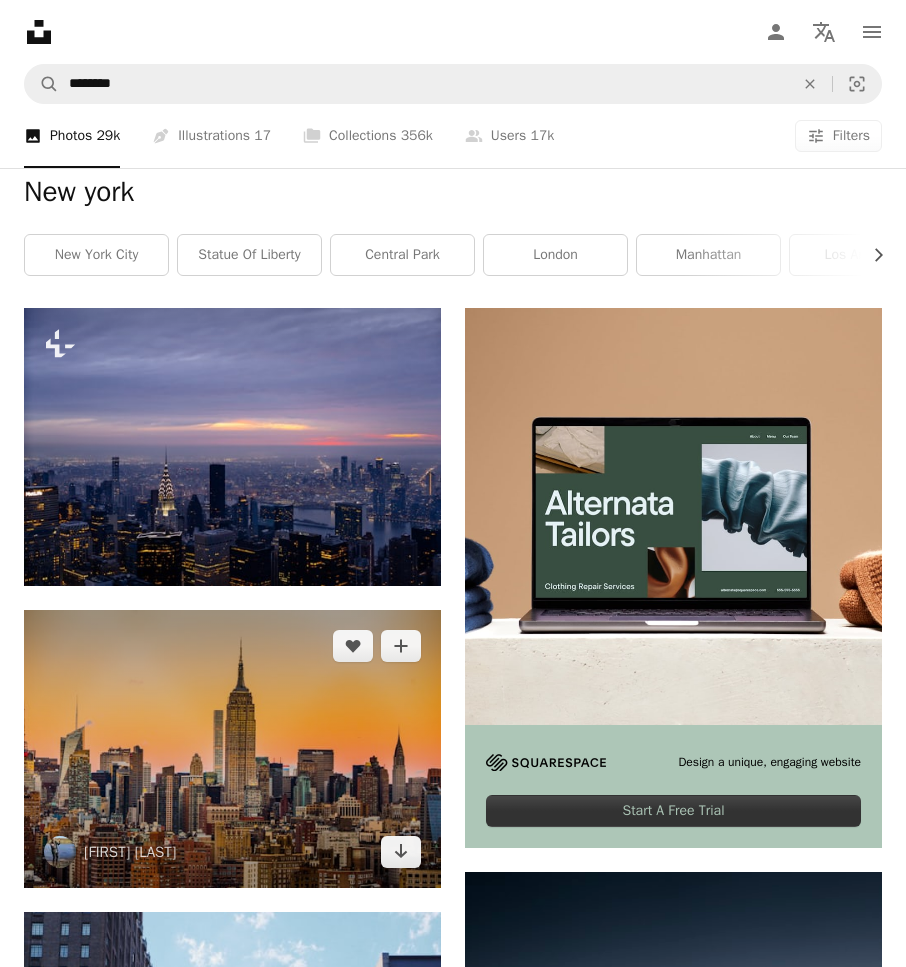 click at bounding box center [232, 749] 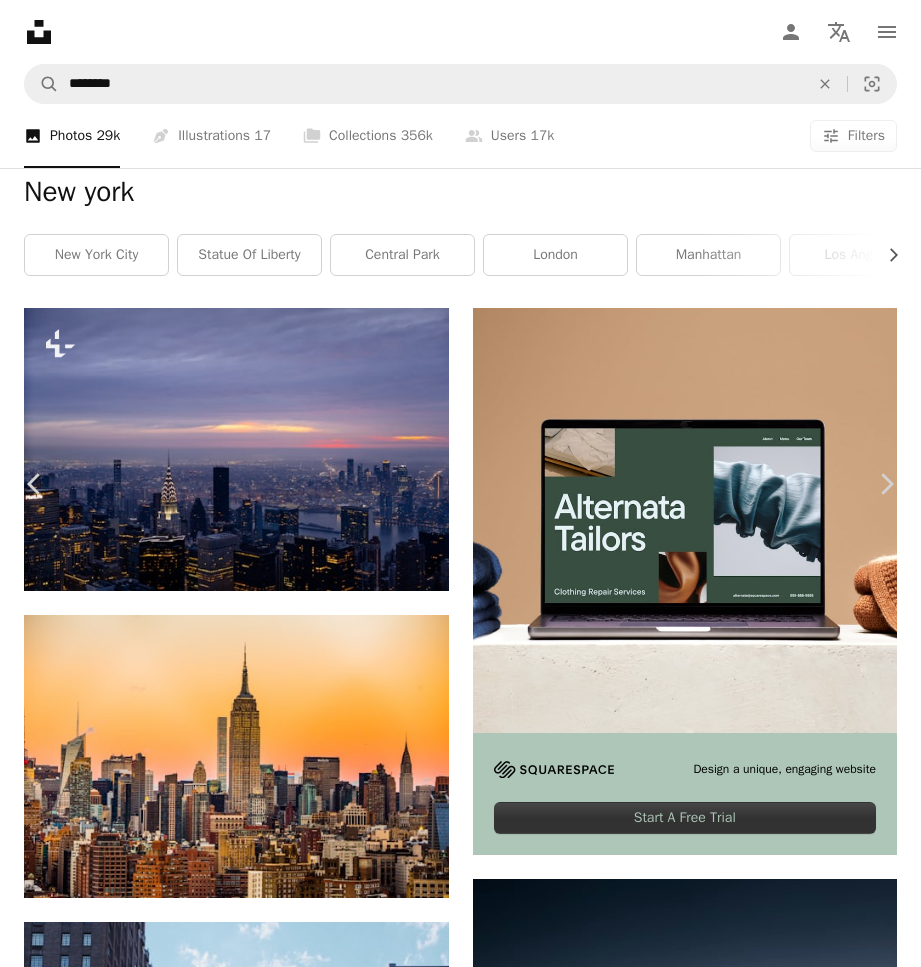 click at bounding box center [453, 6159] 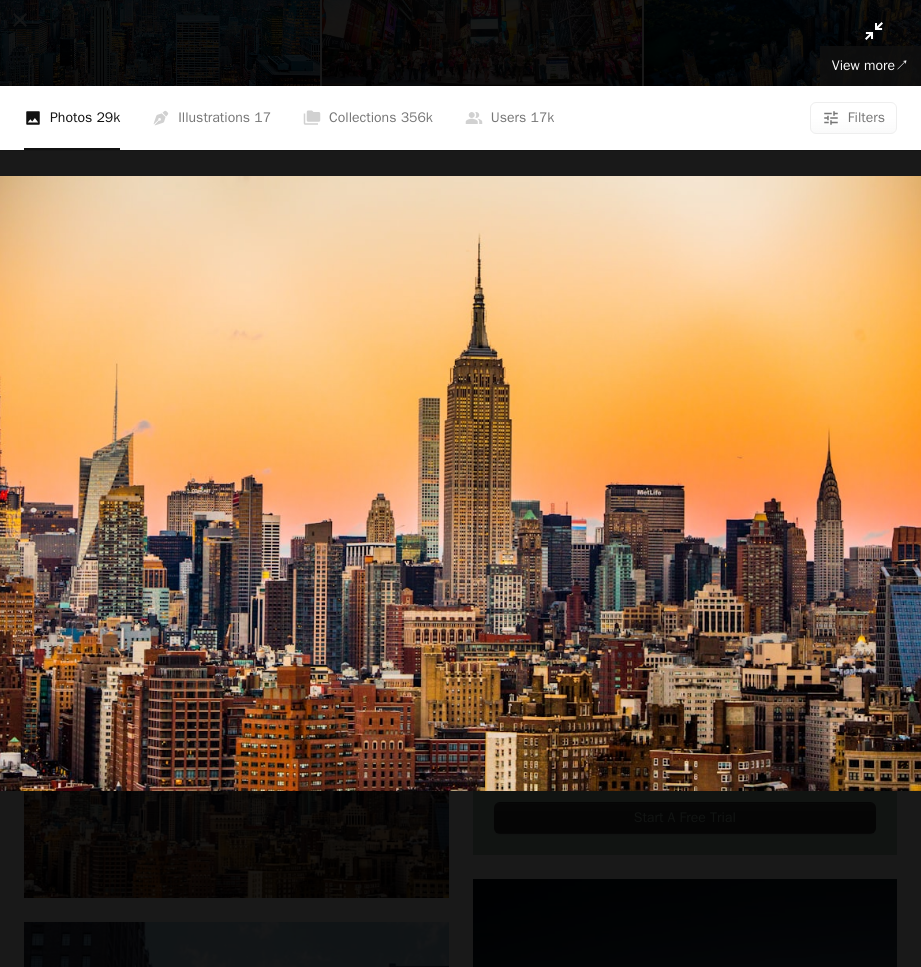 click at bounding box center (460, 483) 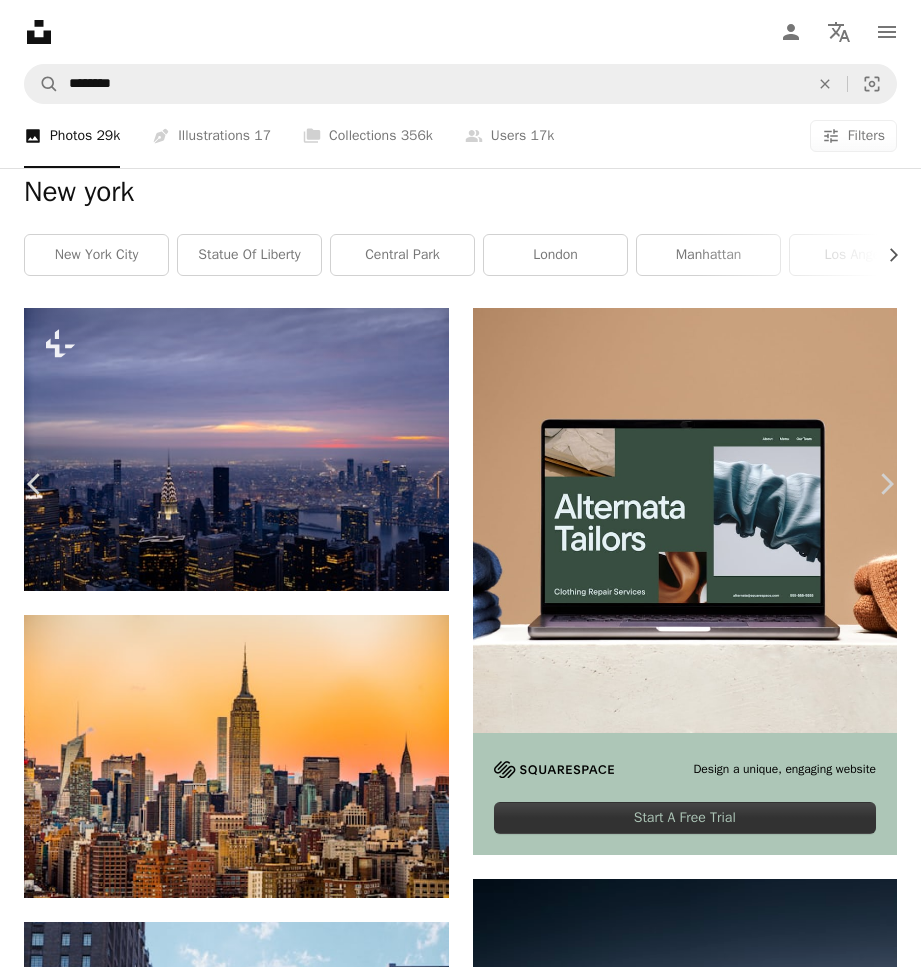 click on "An X shape Chevron left Chevron right [FIRST] [LAST] mdisc A heart A plus sign Download free Chevron down Zoom in Views 25,586,640 Downloads 281,200 Featured in Photos , Nature A forward-right arrow Share Info icon Info More Actions This was taken from the roof of 375 [STREET] in the [NEIGHBORHOOD] looking up toward Midtown on a cold [MONTH] evening just after sunset. A map marker [CITY], [STATE], [COUNTRY] Calendar outlined Published on [DATE] Camera Canon, EOS 6D Safety Free to use under the Unsplash License building city architecture sunset gradient new york orange new york city wallpaper cityscape city wallpaper skyscraper skyline nyc evening sunny manhattan downtown empire state building golden Backgrounds Browse premium related images on iStock | Save 20% with code UNSPLASH20 View more on iStock ↗ Related images A heart A plus sign [FIRST] [LAST] Available for hire A checkmark inside of a circle Arrow pointing down Plus sign for Unsplash+ A heart A plus sign Getty Images For" at bounding box center [460, 6315] 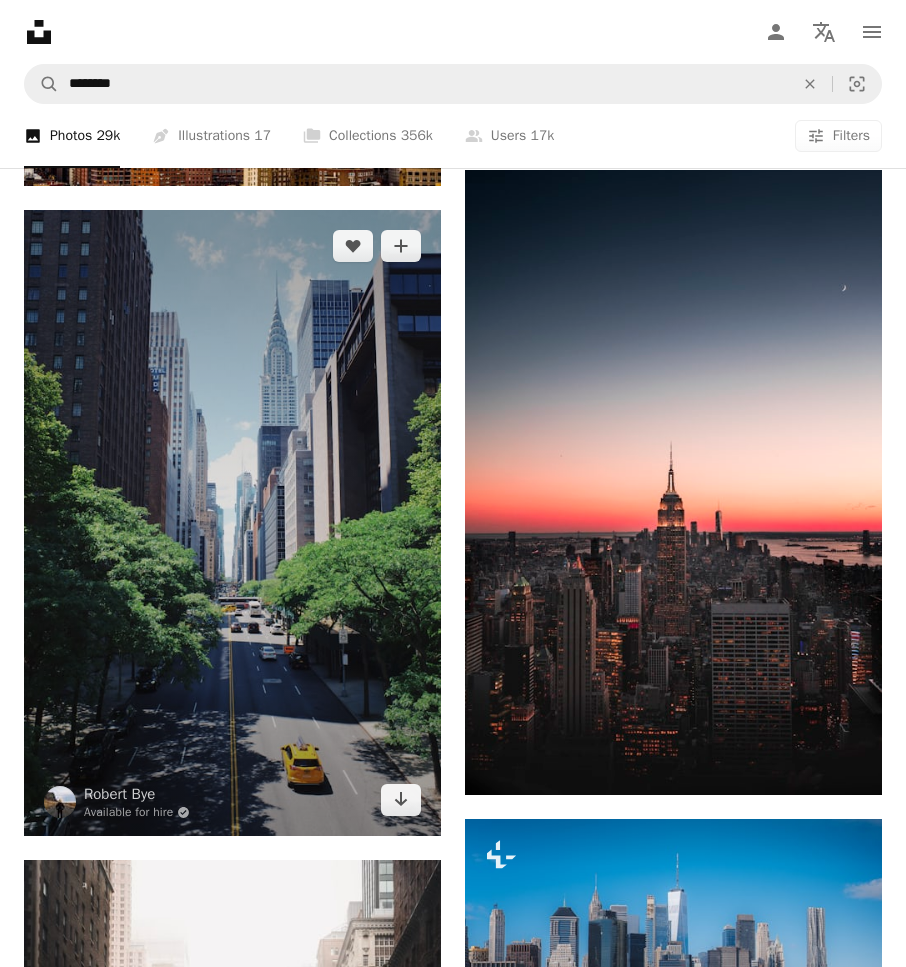 scroll, scrollTop: 1043, scrollLeft: 0, axis: vertical 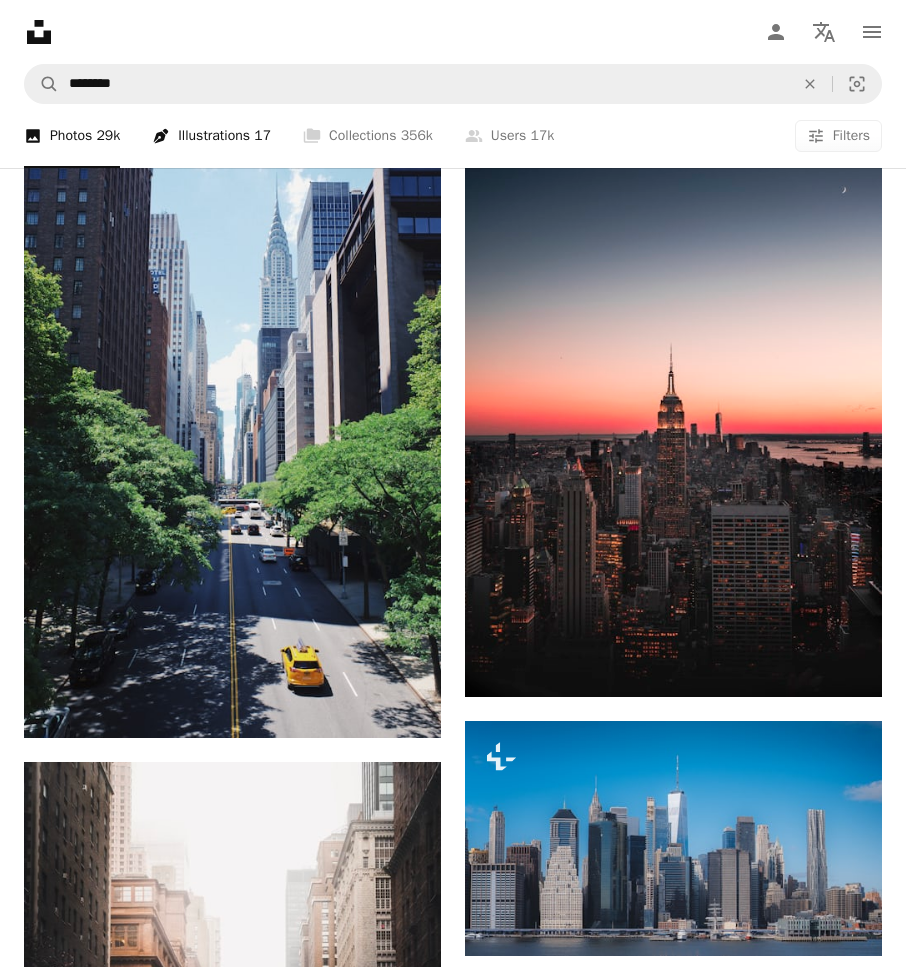 click on "Pen Tool Illustrations   17" at bounding box center (211, 136) 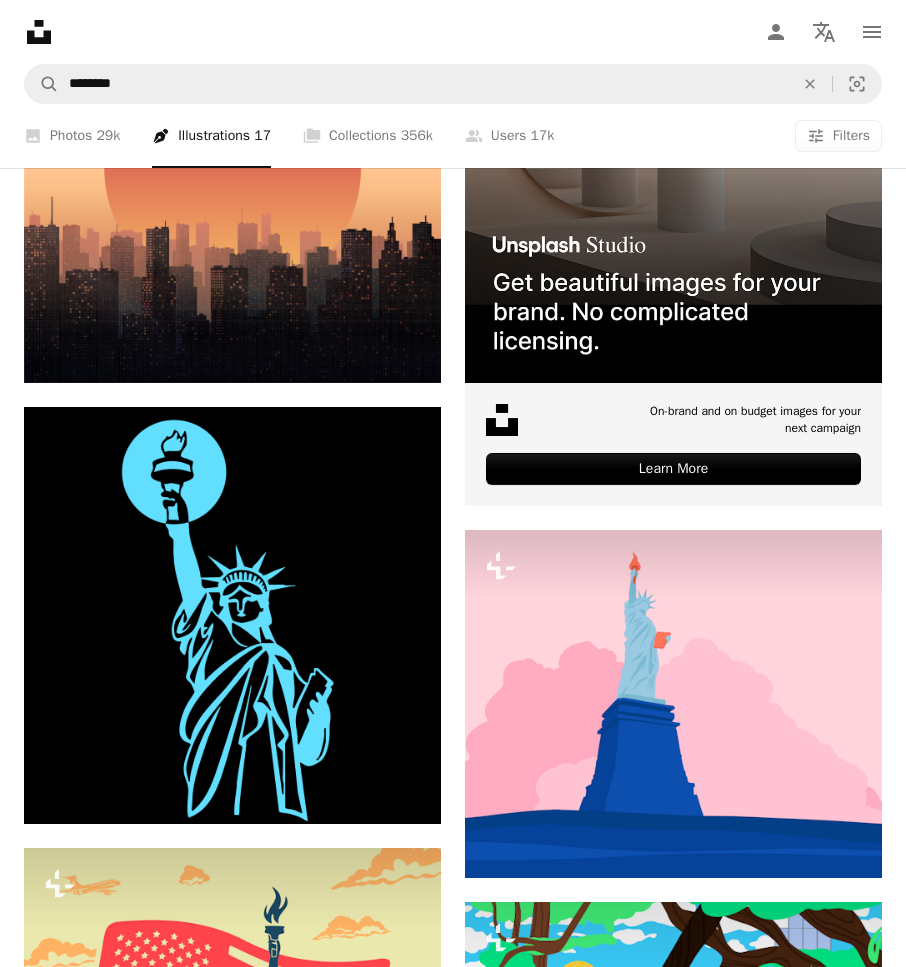 scroll, scrollTop: 300, scrollLeft: 0, axis: vertical 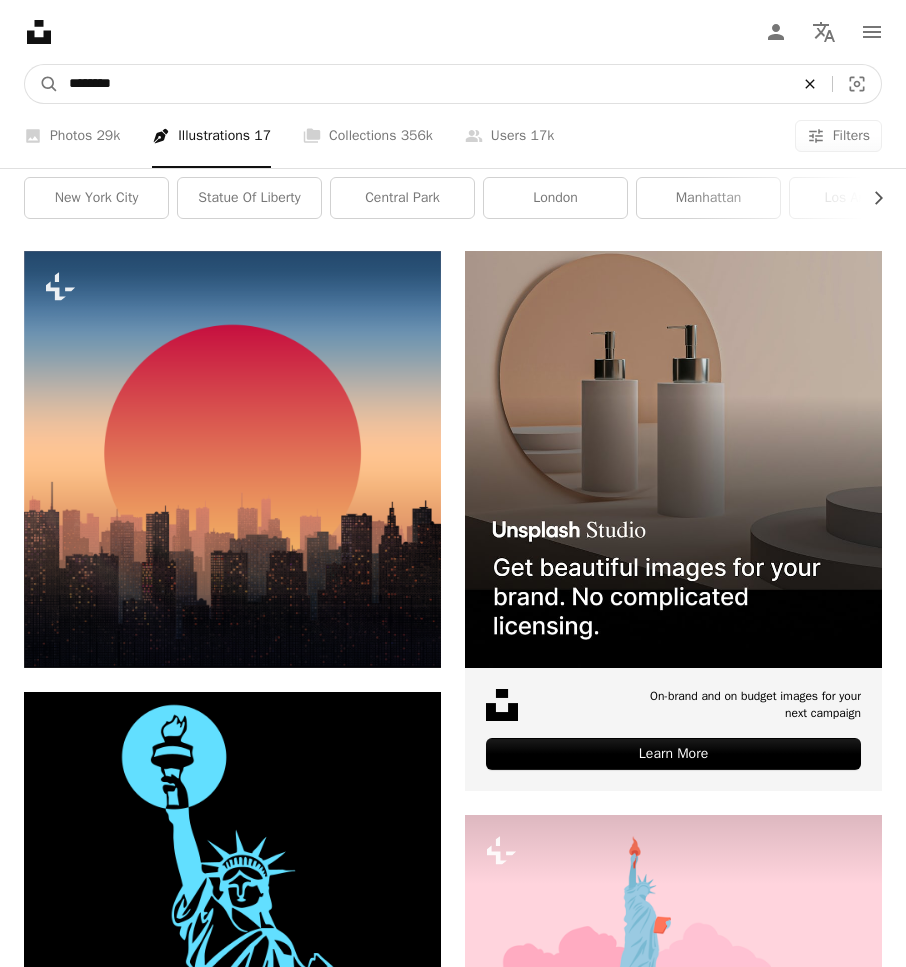 click on "An X shape" at bounding box center [810, 84] 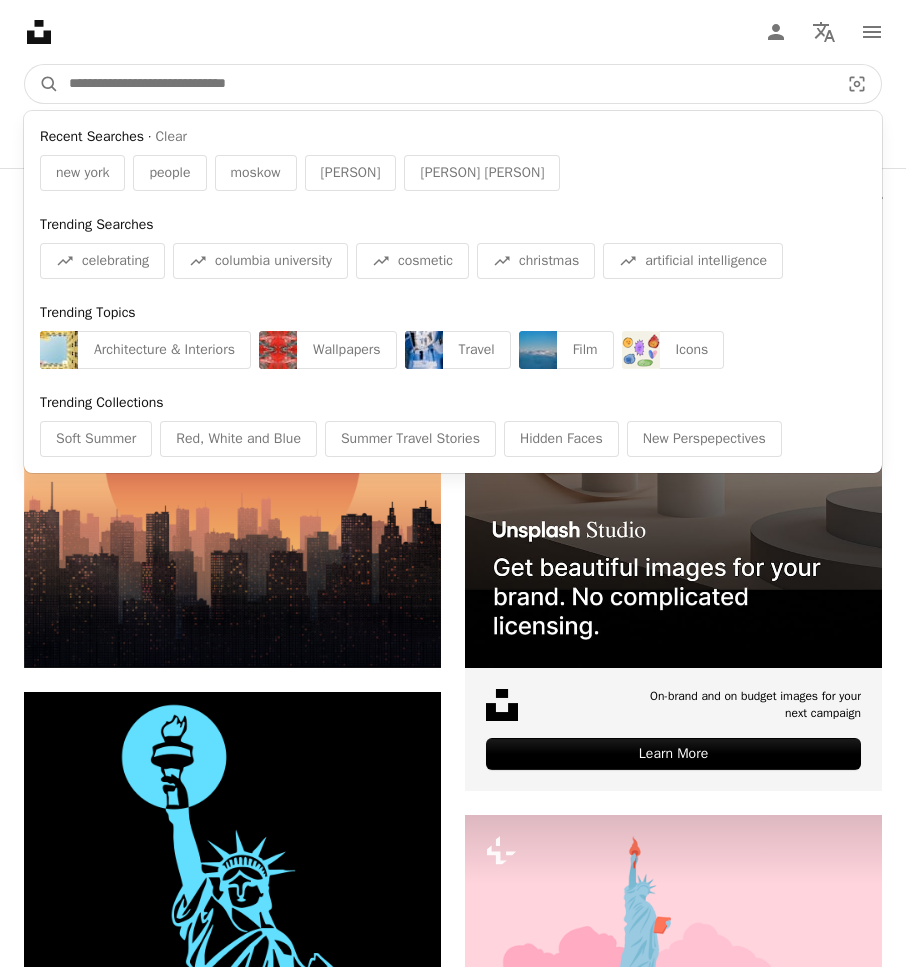 click at bounding box center (446, 84) 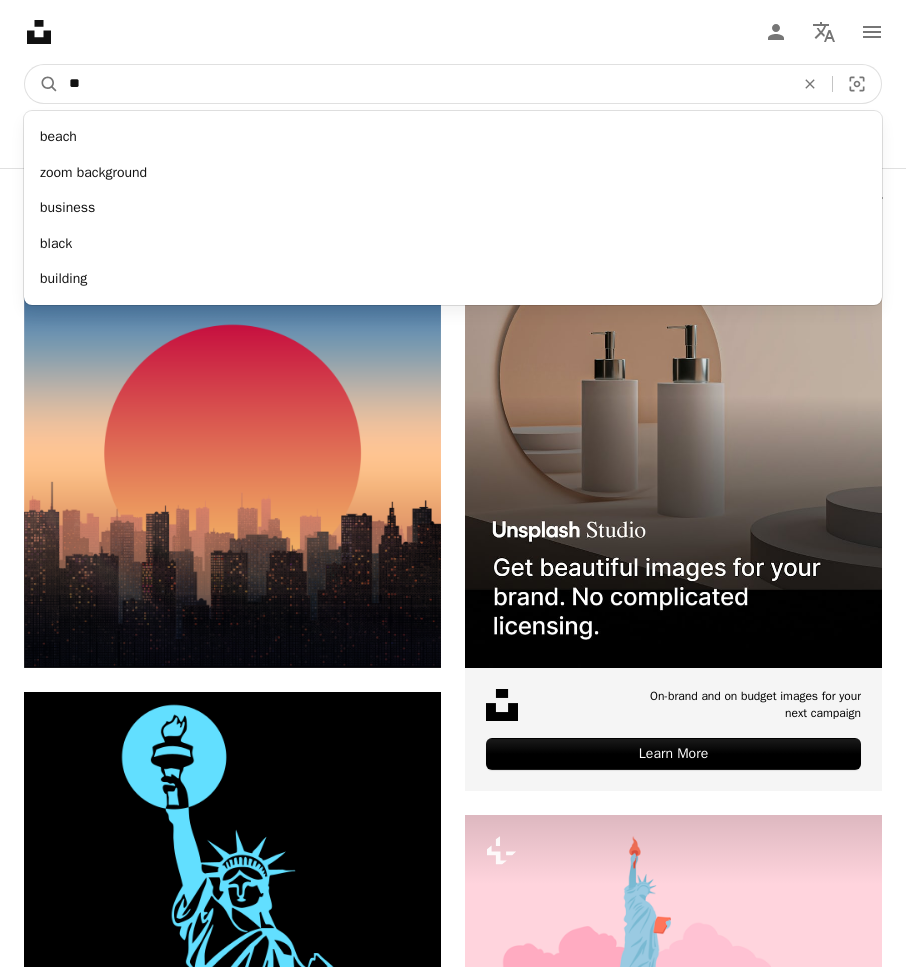 type on "***" 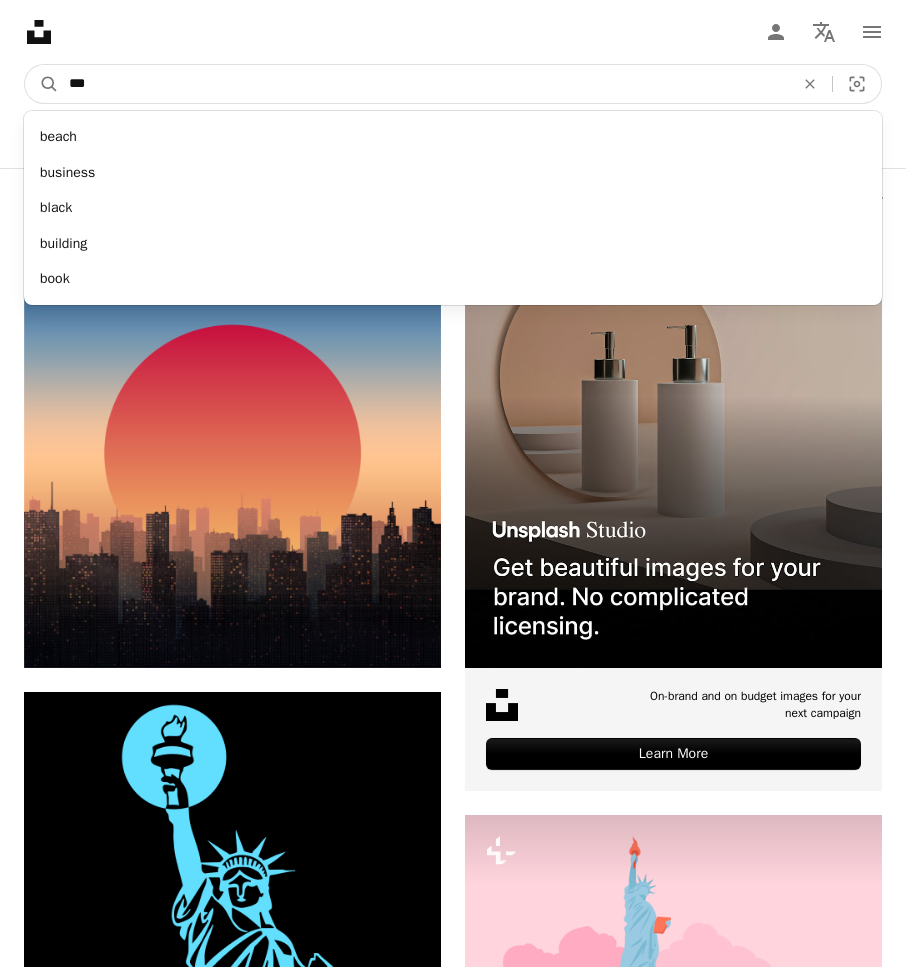 click on "A magnifying glass" at bounding box center (42, 84) 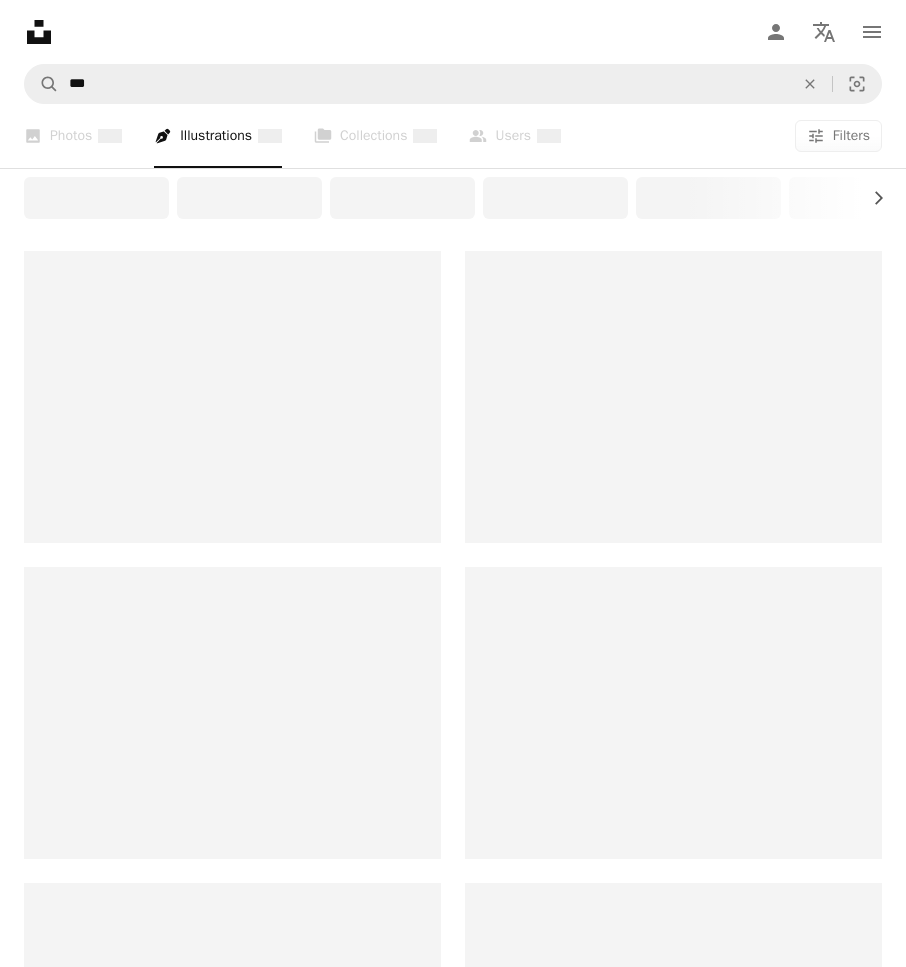 scroll, scrollTop: 0, scrollLeft: 0, axis: both 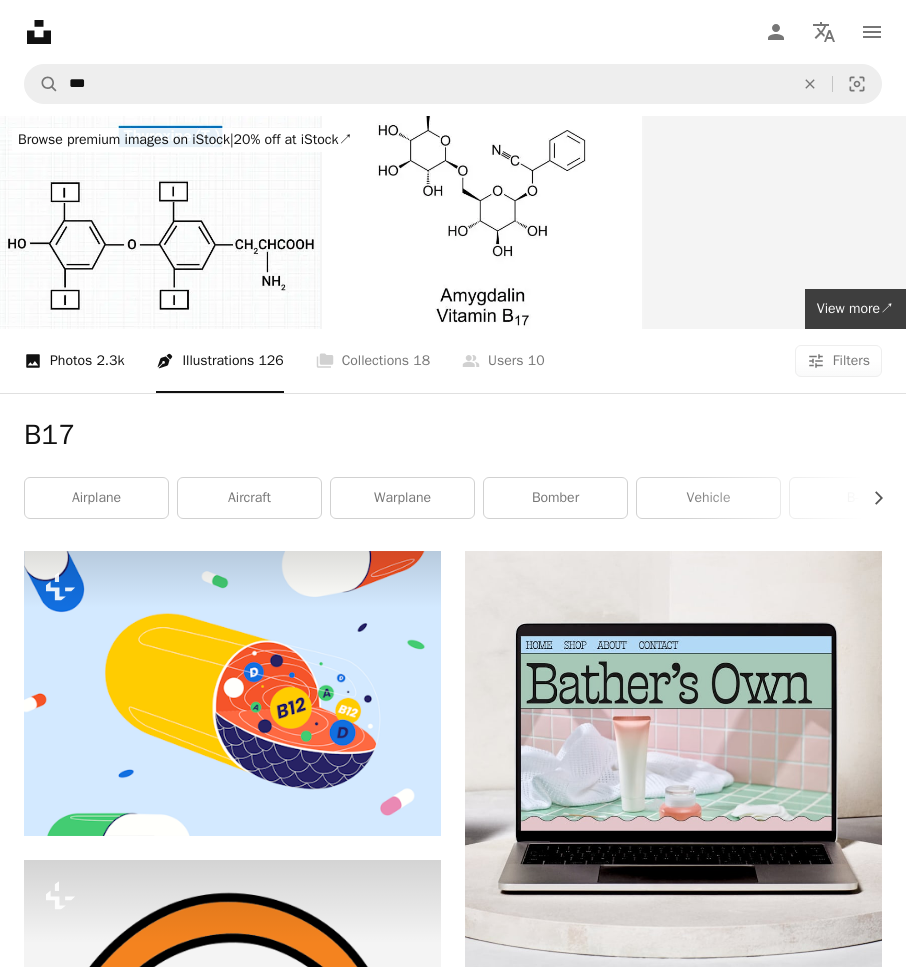 click on "A photo Photos   2.3k" at bounding box center [74, 361] 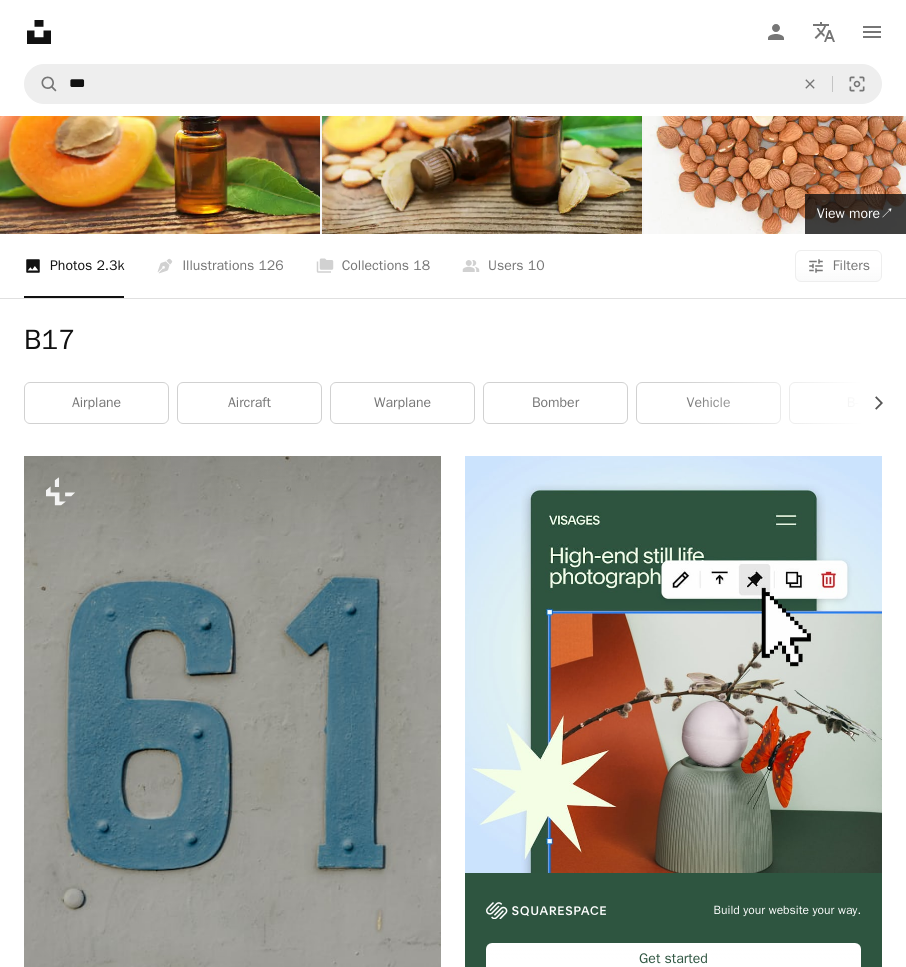scroll, scrollTop: 0, scrollLeft: 0, axis: both 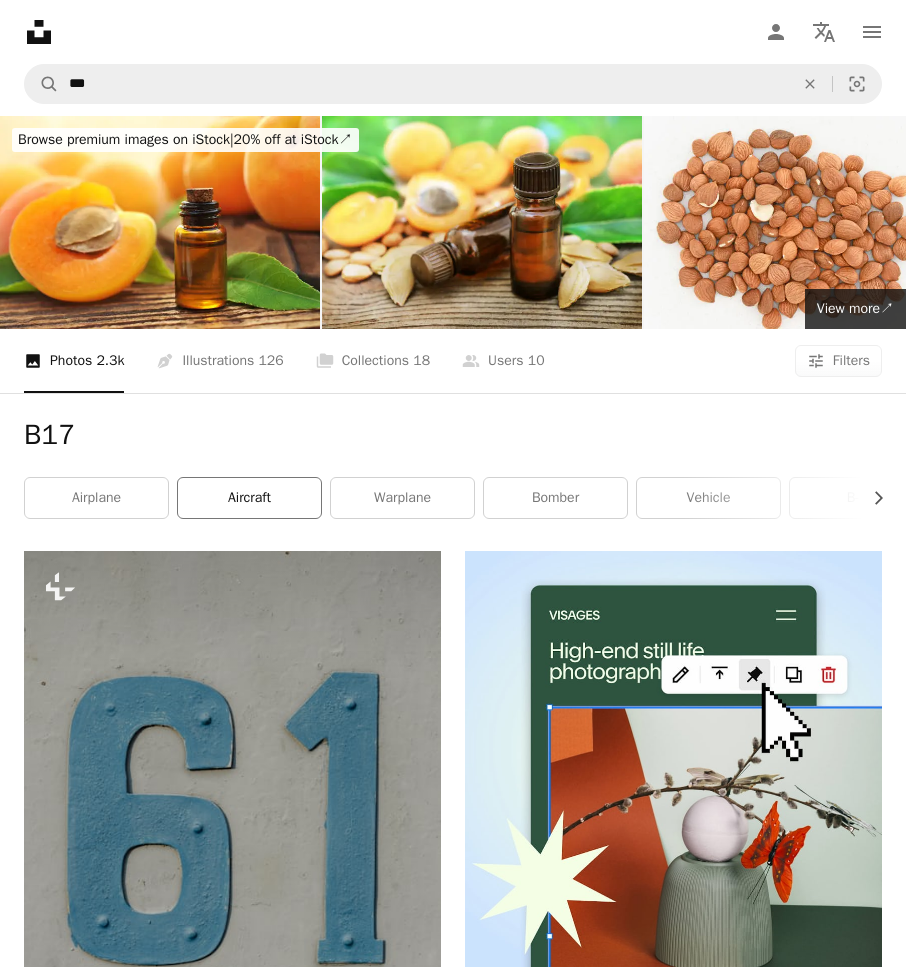 click on "aircraft" at bounding box center [249, 498] 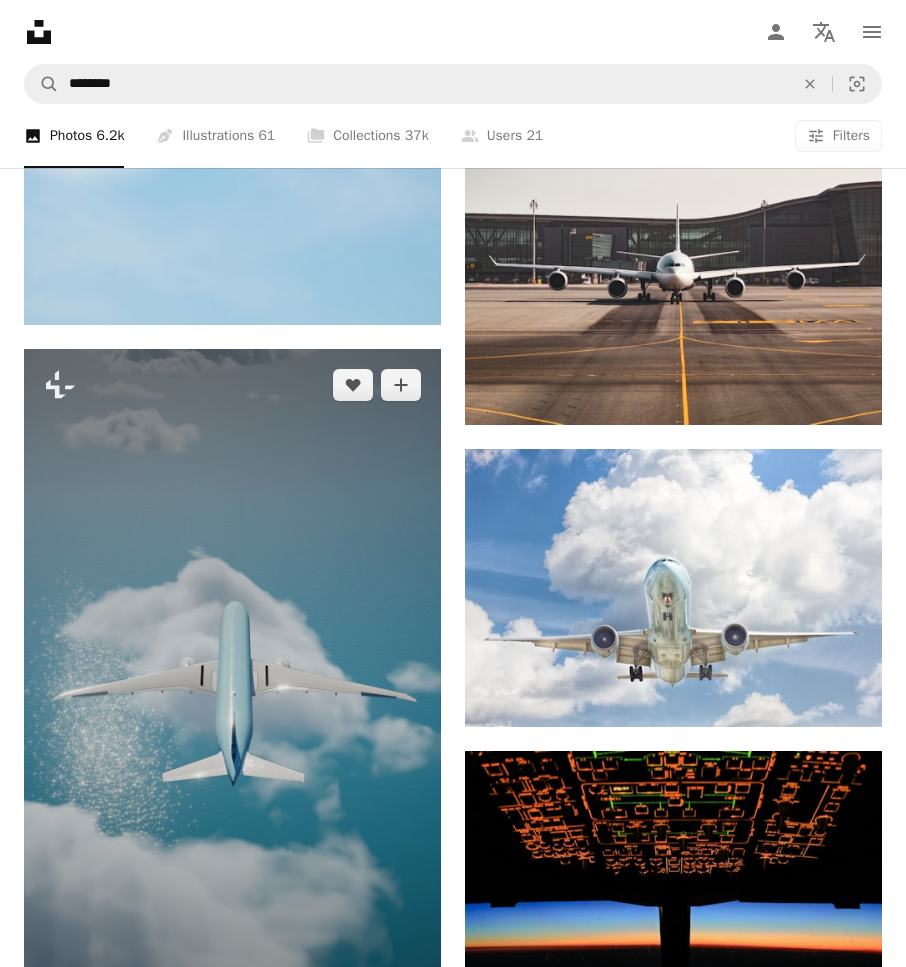 scroll, scrollTop: 1000, scrollLeft: 0, axis: vertical 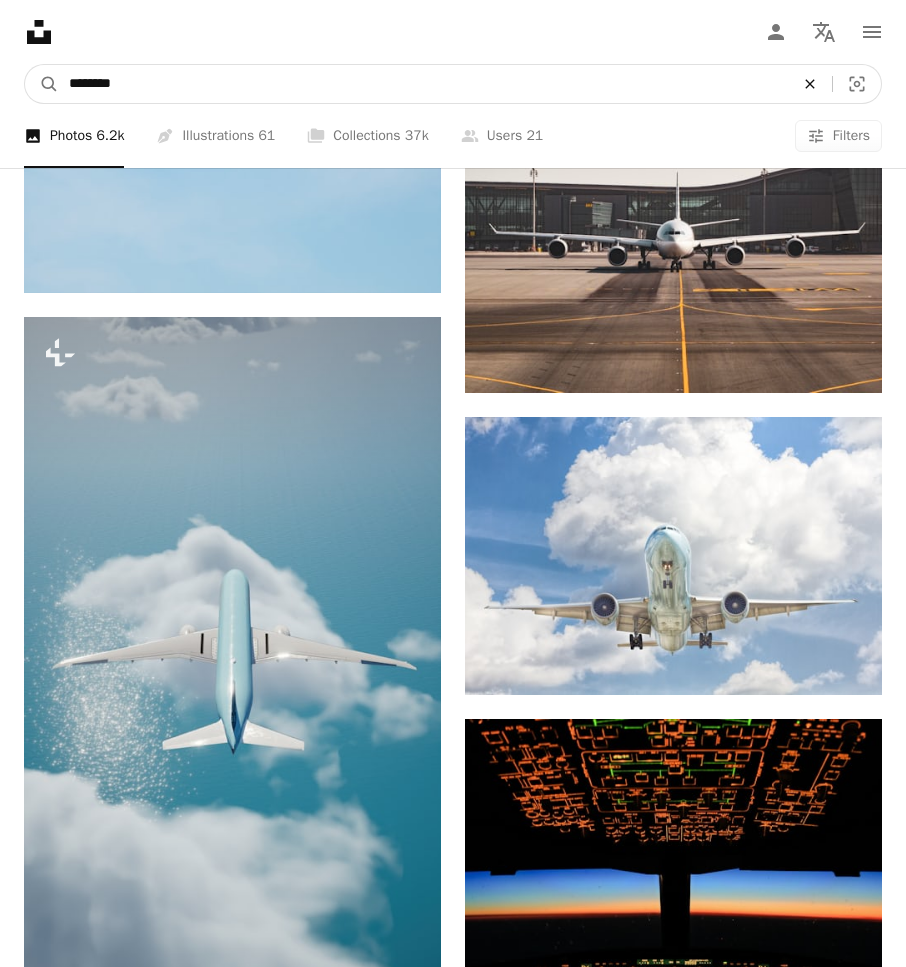 click on "An X shape" 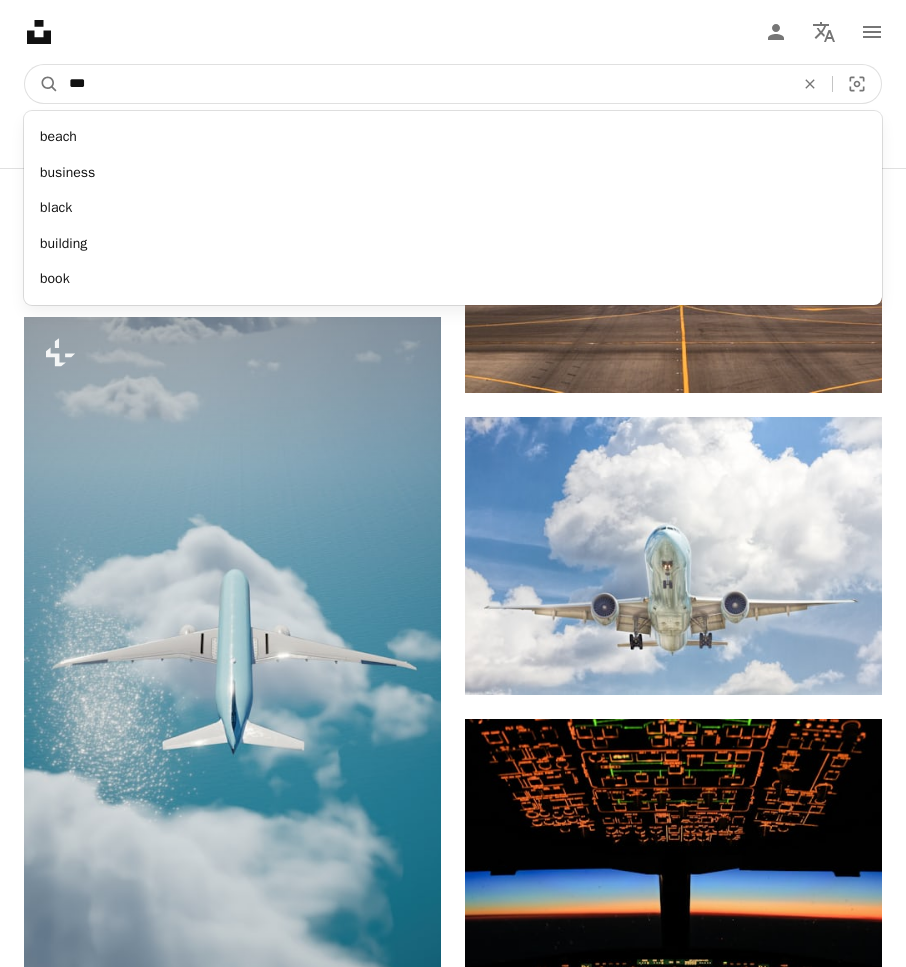 type on "***" 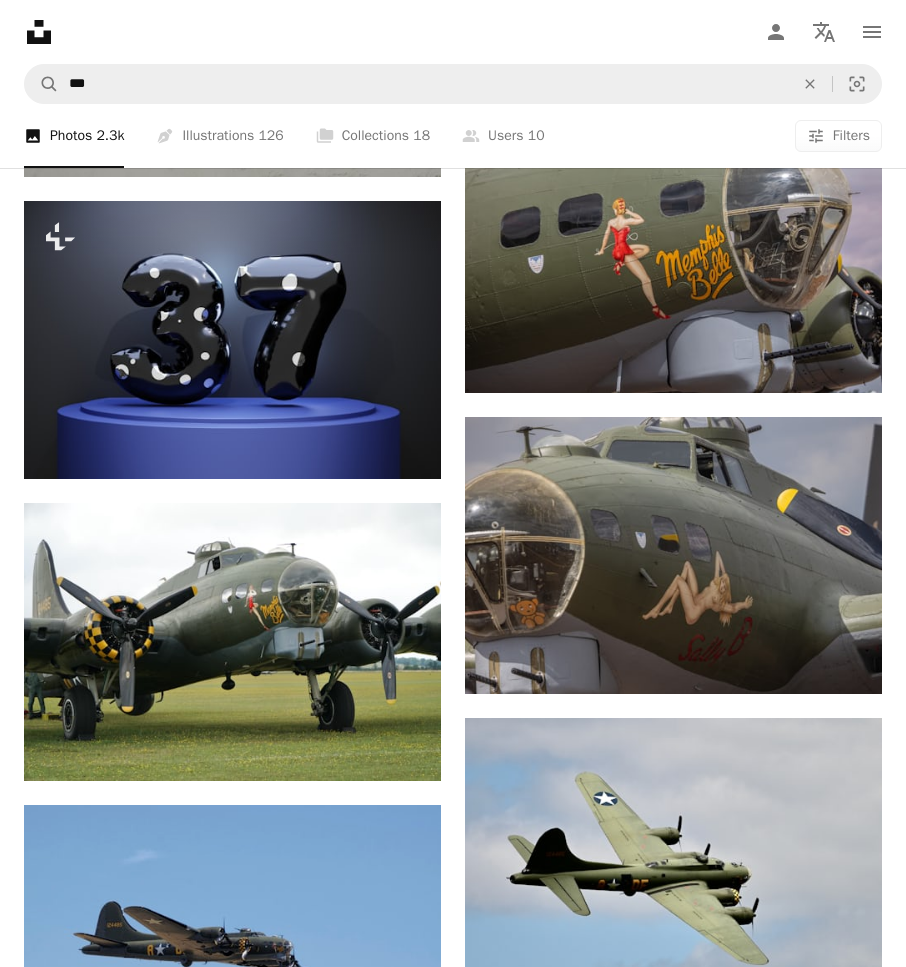 scroll, scrollTop: 846, scrollLeft: 0, axis: vertical 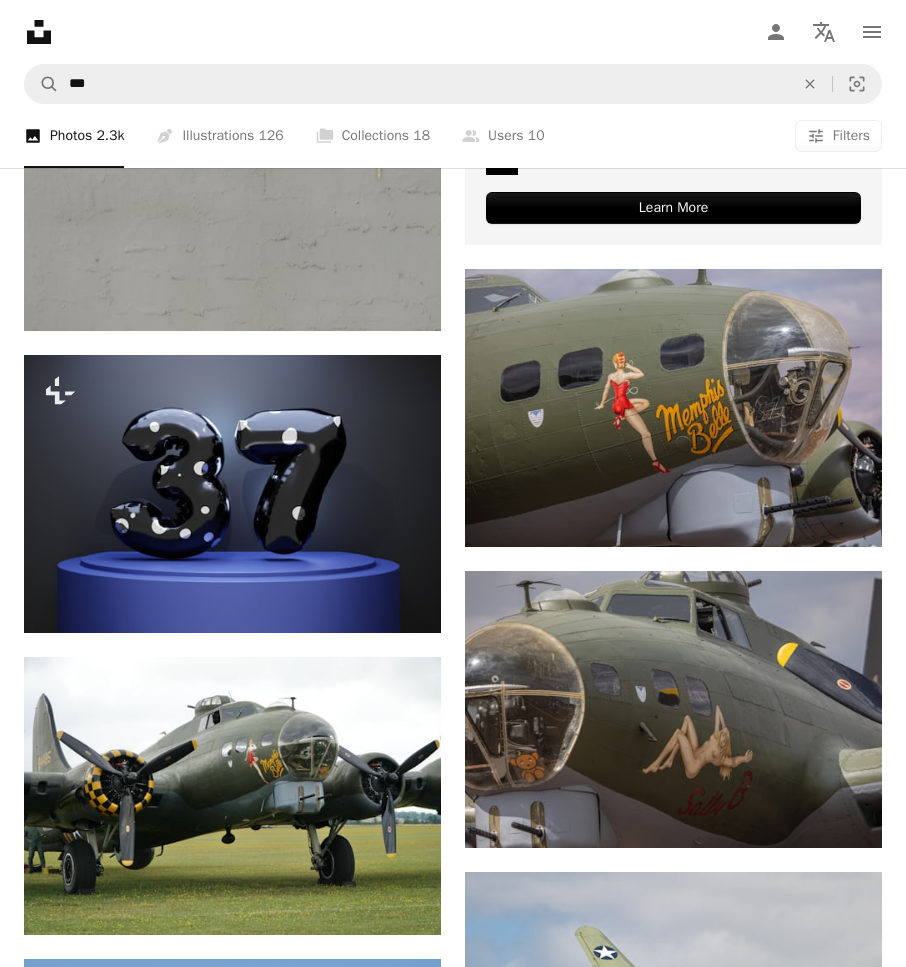 drag, startPoint x: 167, startPoint y: 58, endPoint x: 262, endPoint y: -43, distance: 138.65785 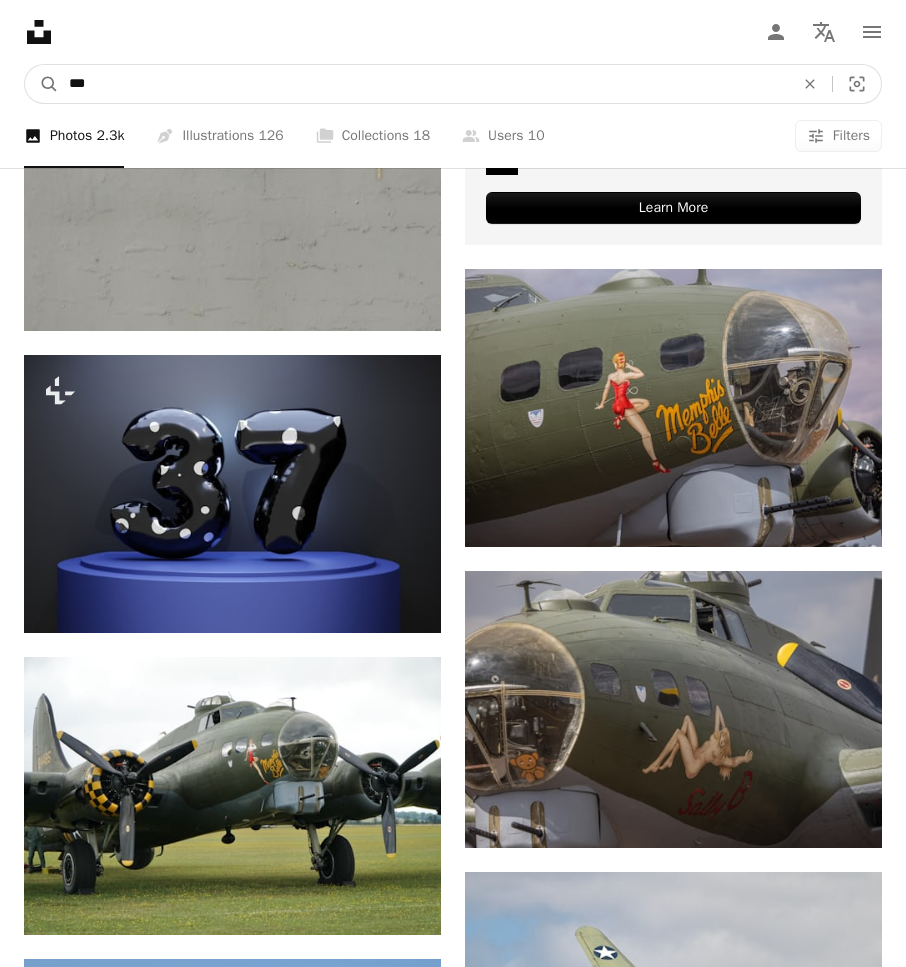 click on "***" at bounding box center [423, 84] 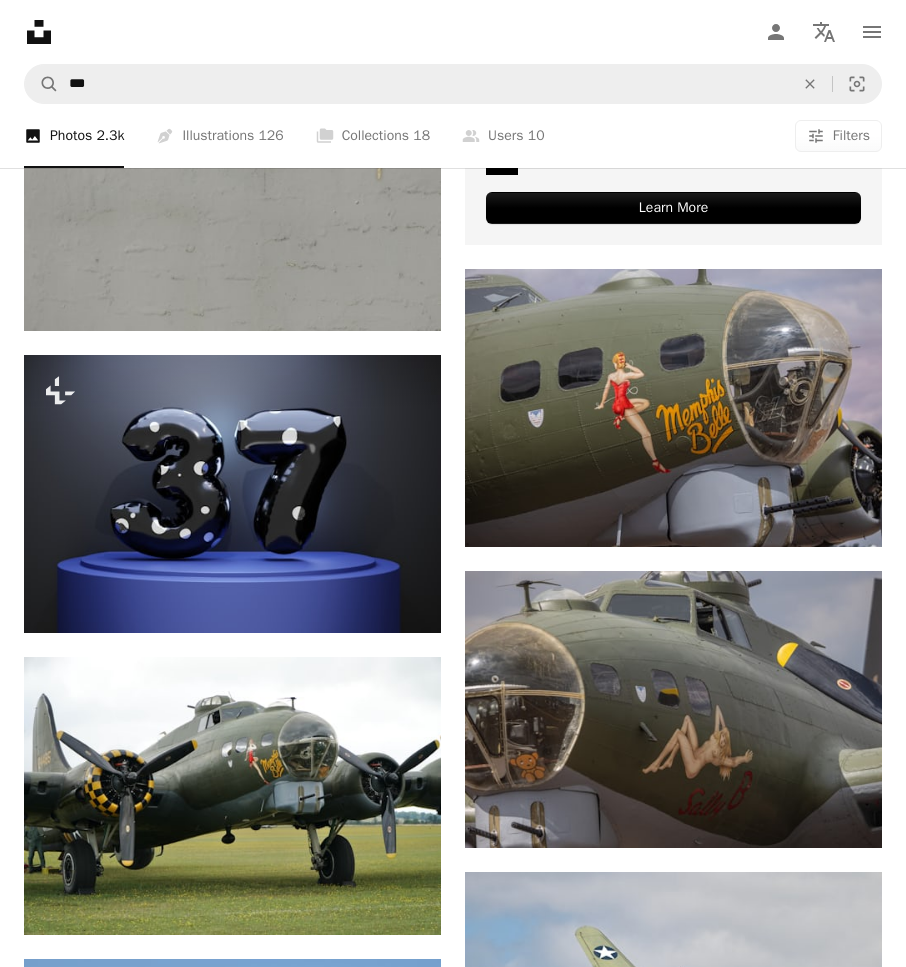 click on "Unsplash logo Unsplash Home A photo Pen Tool A compass A stack of folders Download Person Localization icon navigation menu" at bounding box center (453, 32) 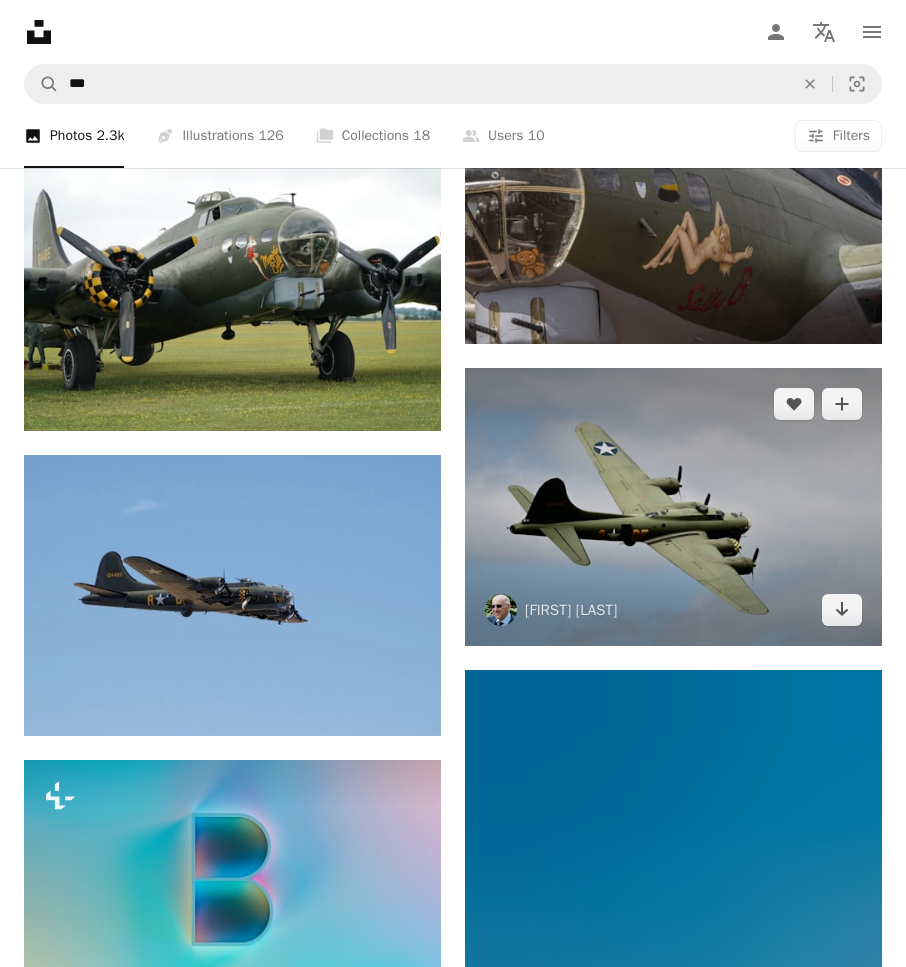 scroll, scrollTop: 1346, scrollLeft: 0, axis: vertical 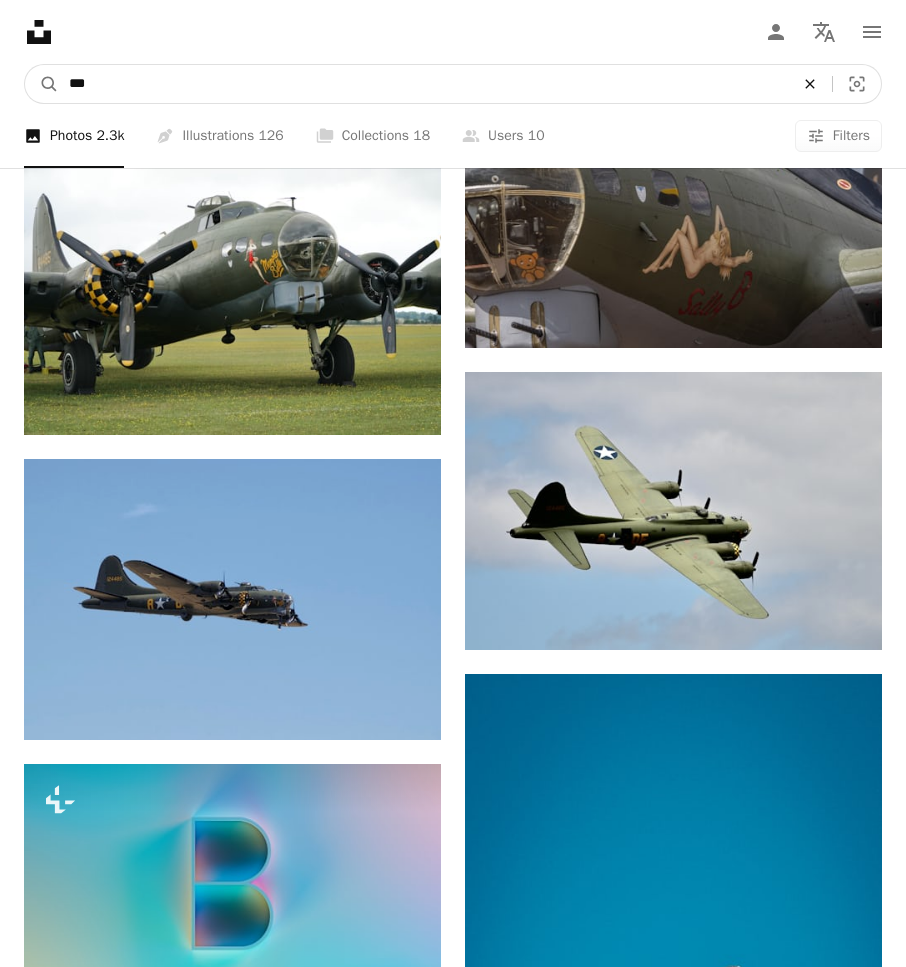 click on "An X shape" 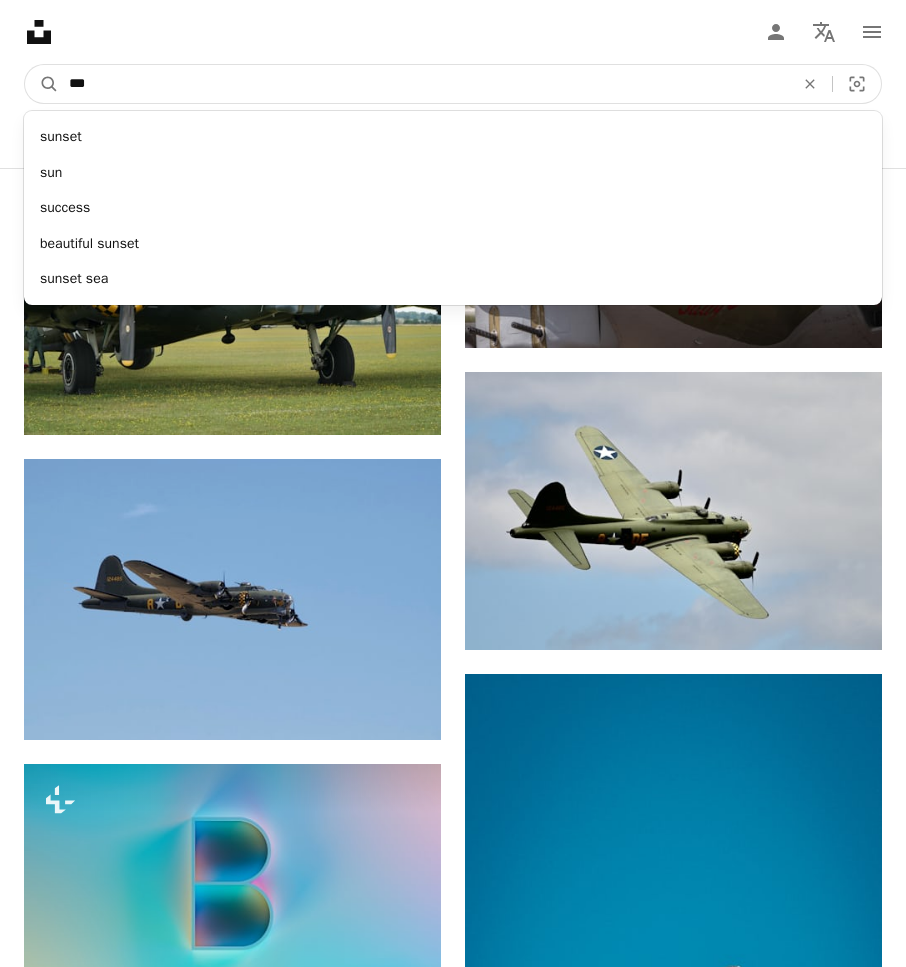 type on "****" 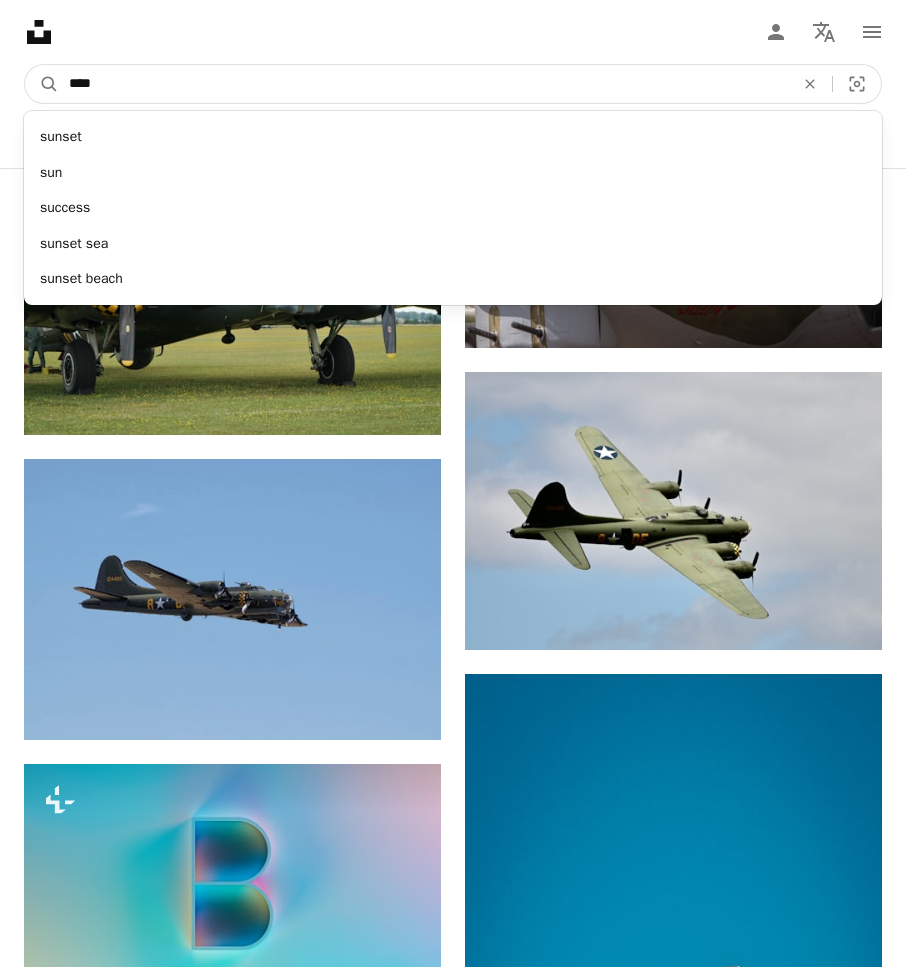 click on "A magnifying glass" at bounding box center [42, 84] 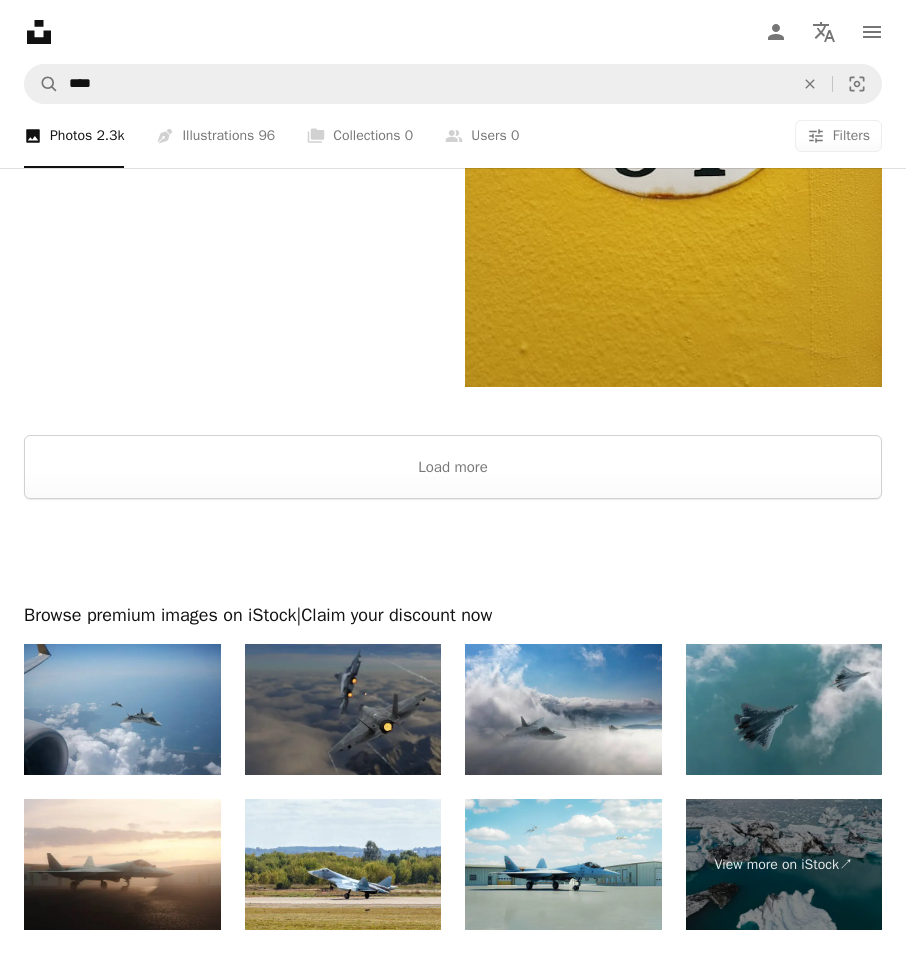 scroll, scrollTop: 4822, scrollLeft: 0, axis: vertical 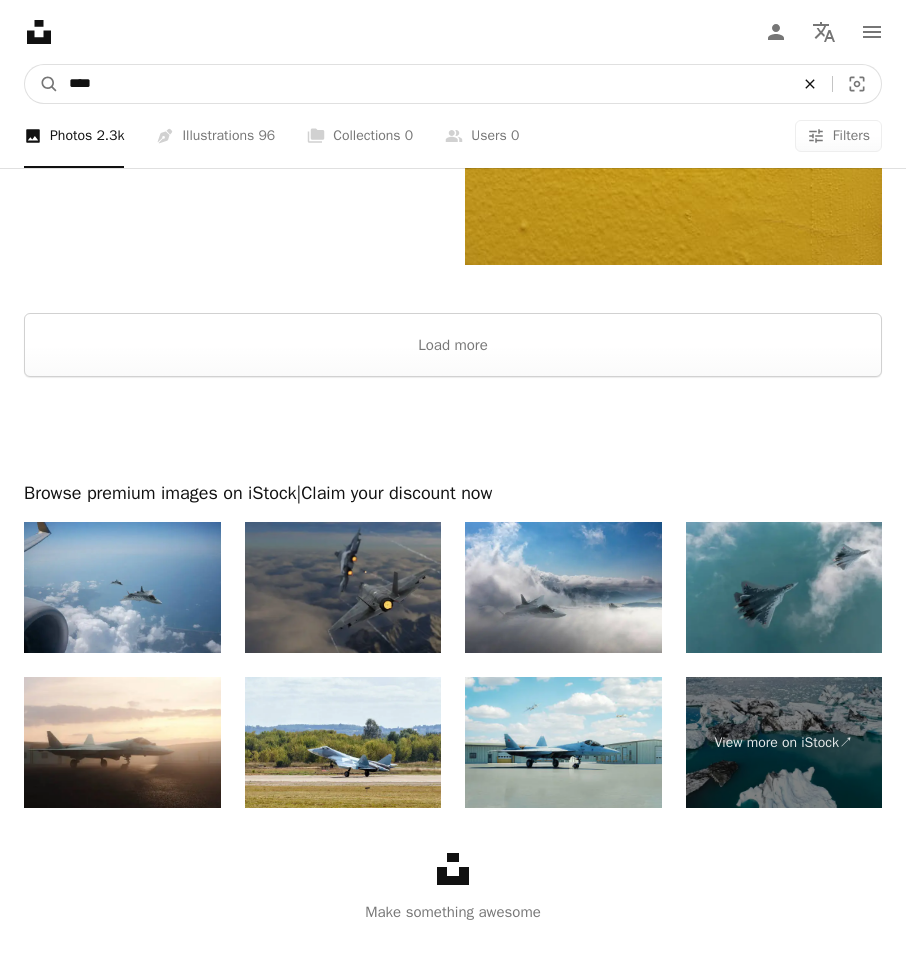 click on "An X shape" 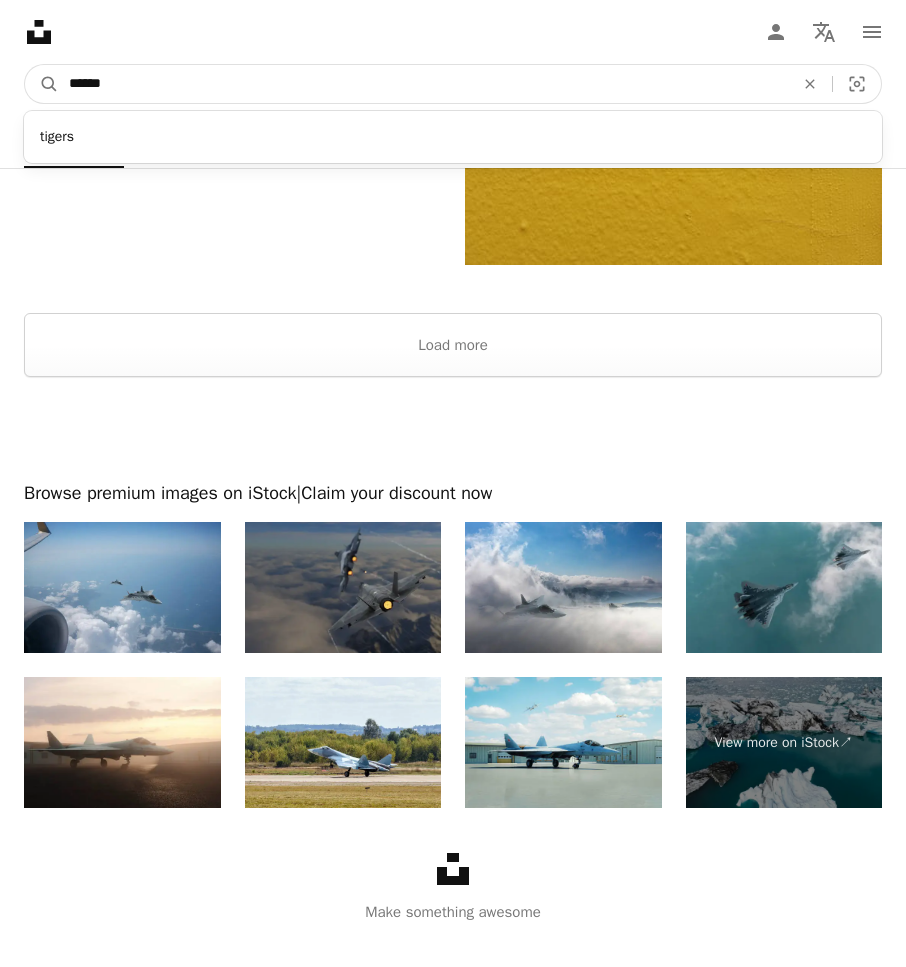 type on "*******" 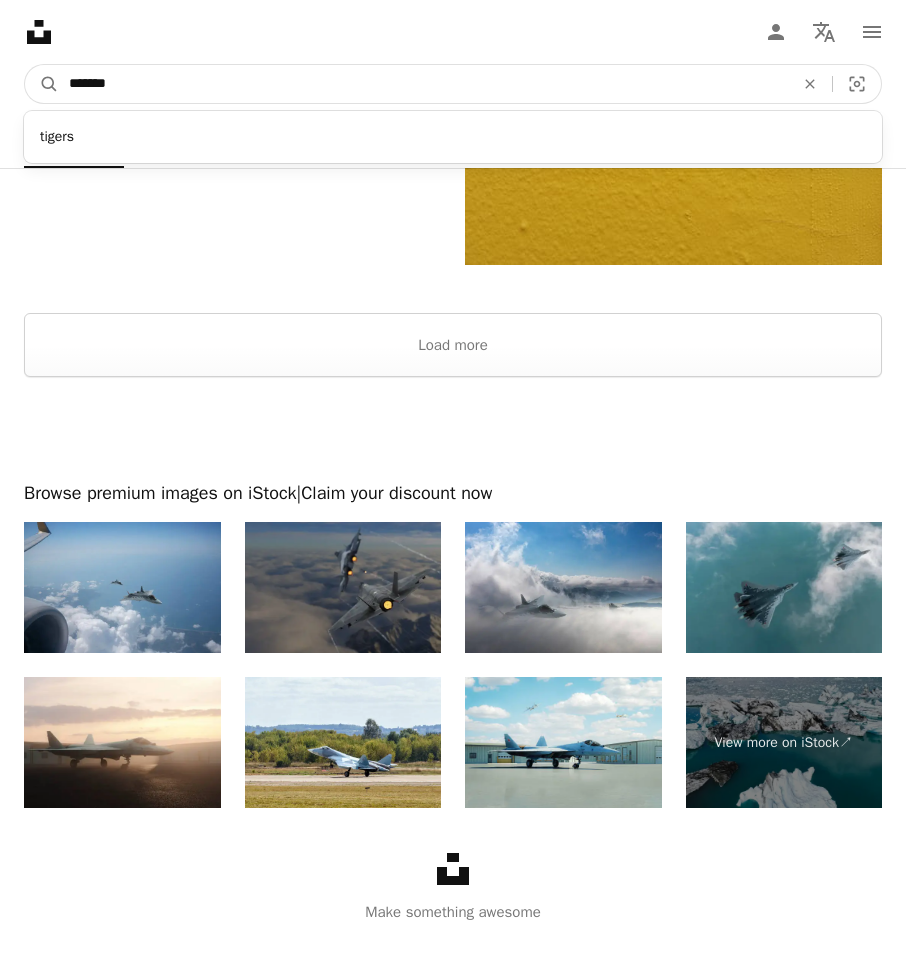 click on "A magnifying glass" at bounding box center (42, 84) 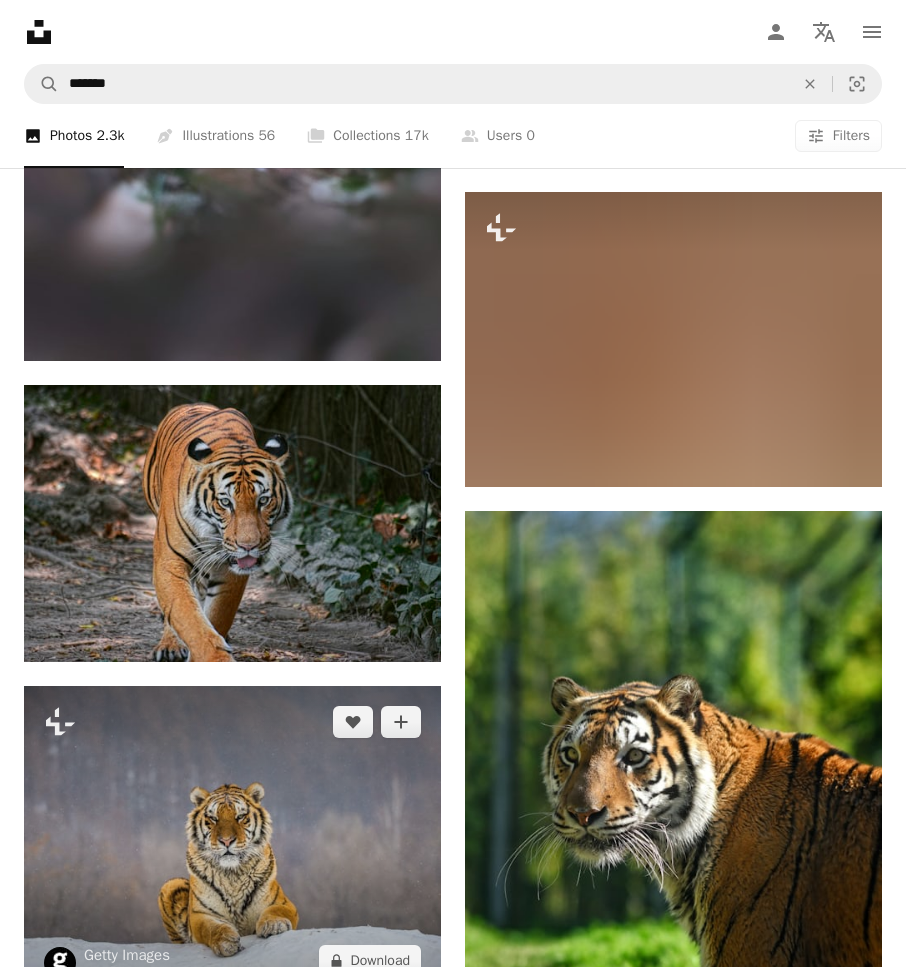 scroll, scrollTop: 4100, scrollLeft: 0, axis: vertical 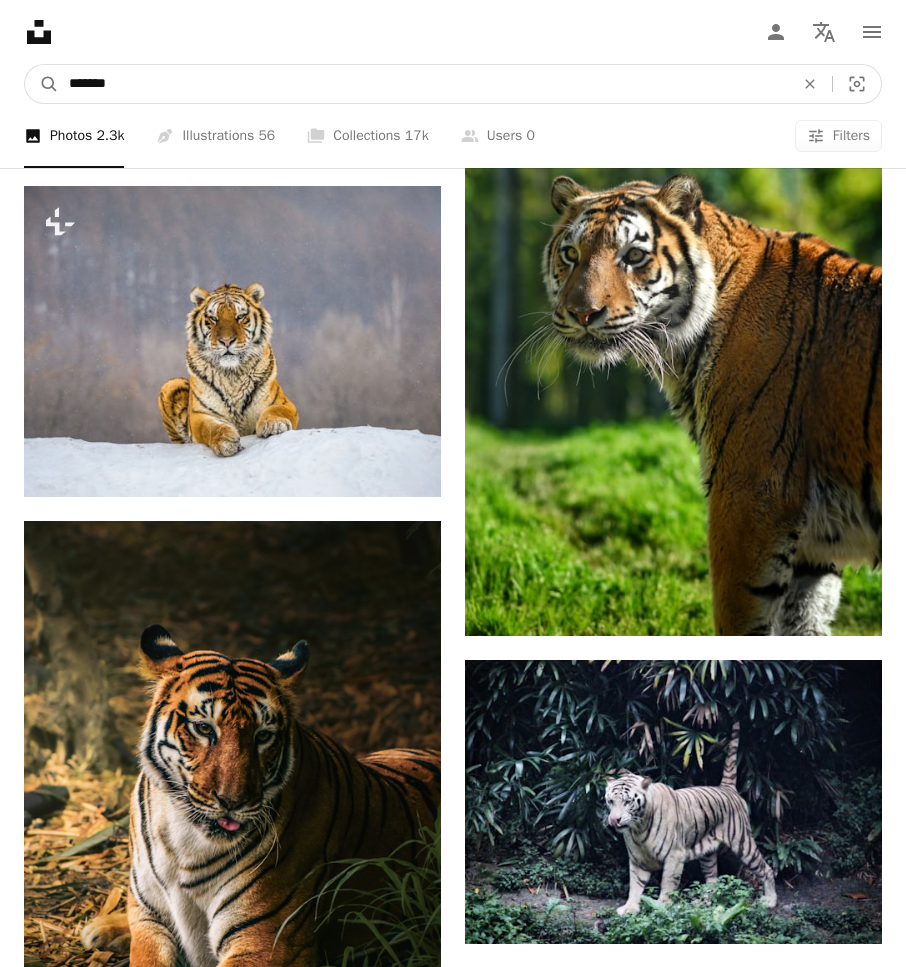 click on "*******" at bounding box center (423, 84) 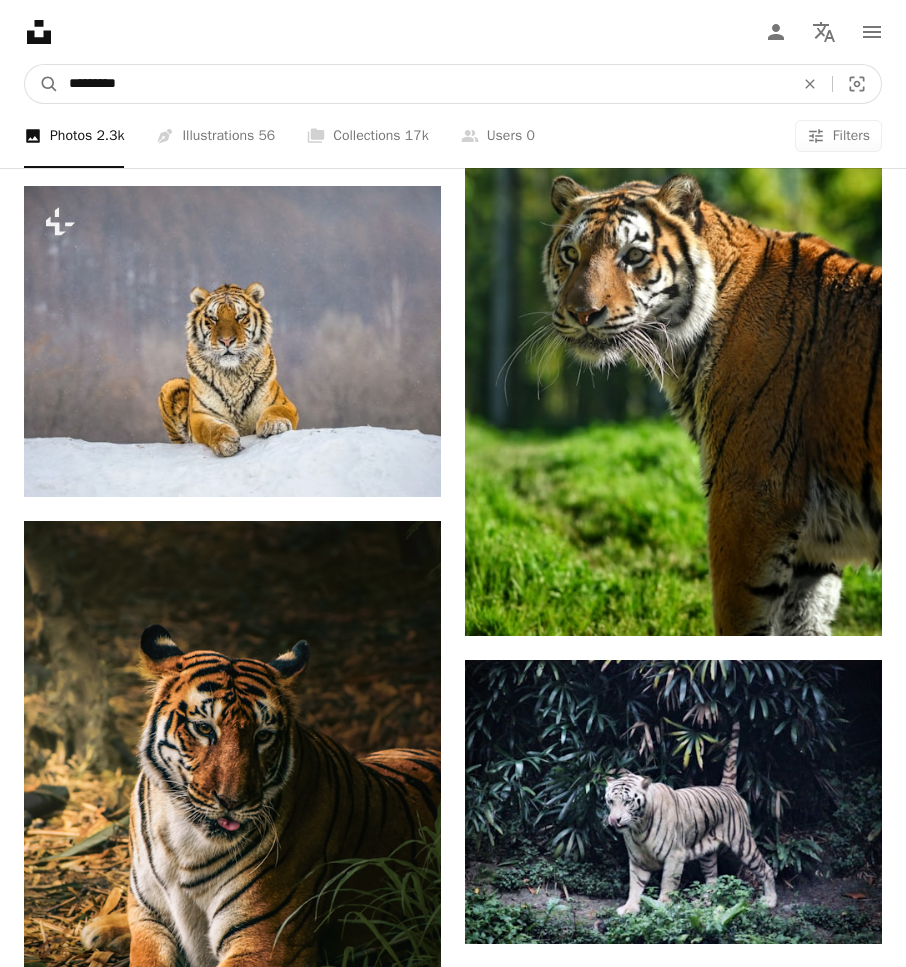 type on "**********" 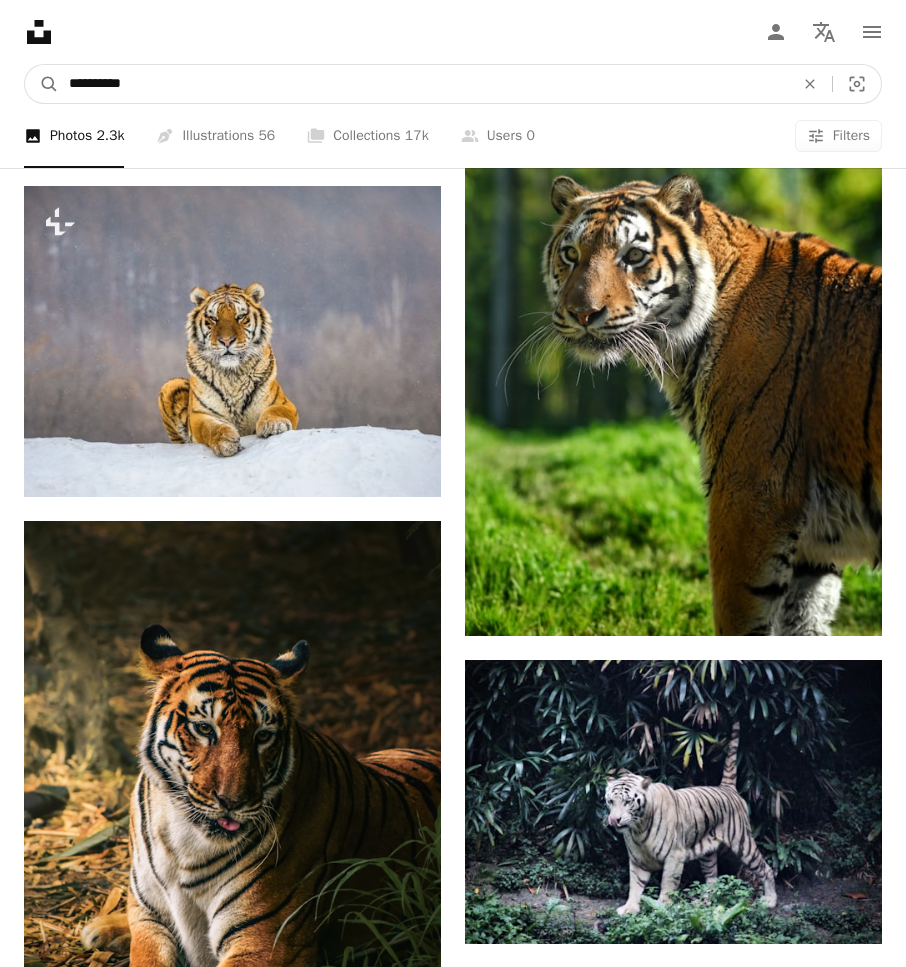 click on "A magnifying glass" at bounding box center (42, 84) 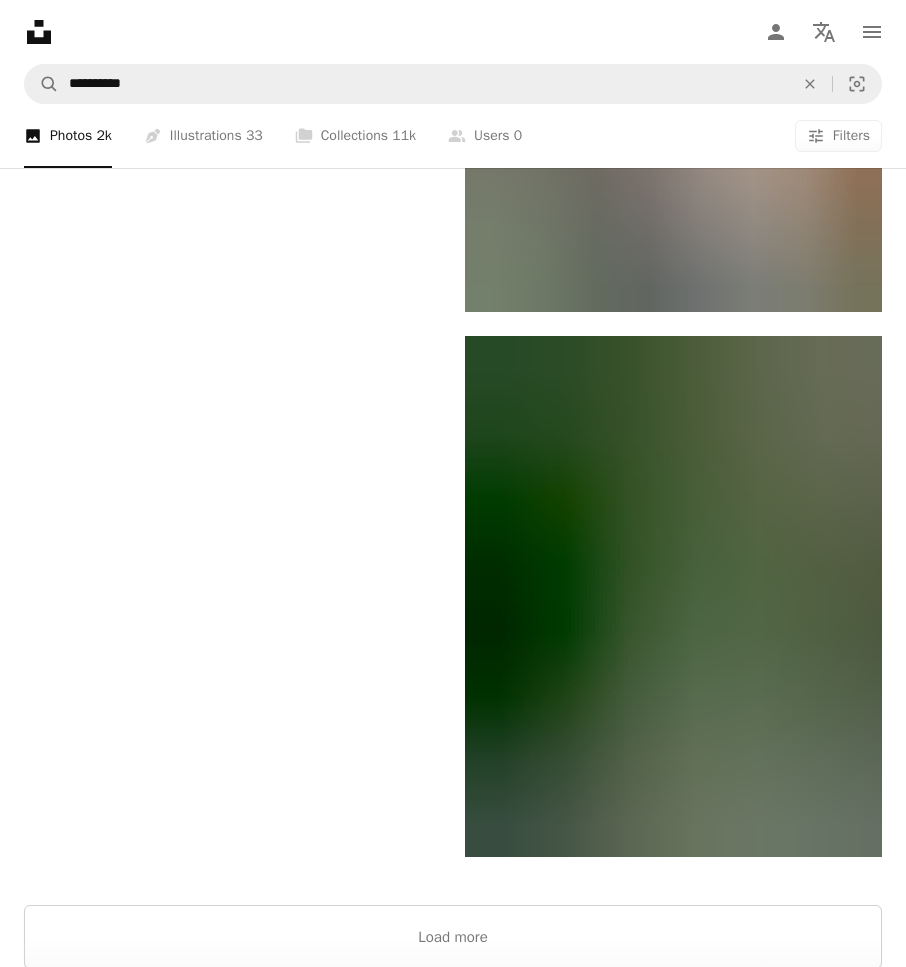 scroll, scrollTop: 4300, scrollLeft: 0, axis: vertical 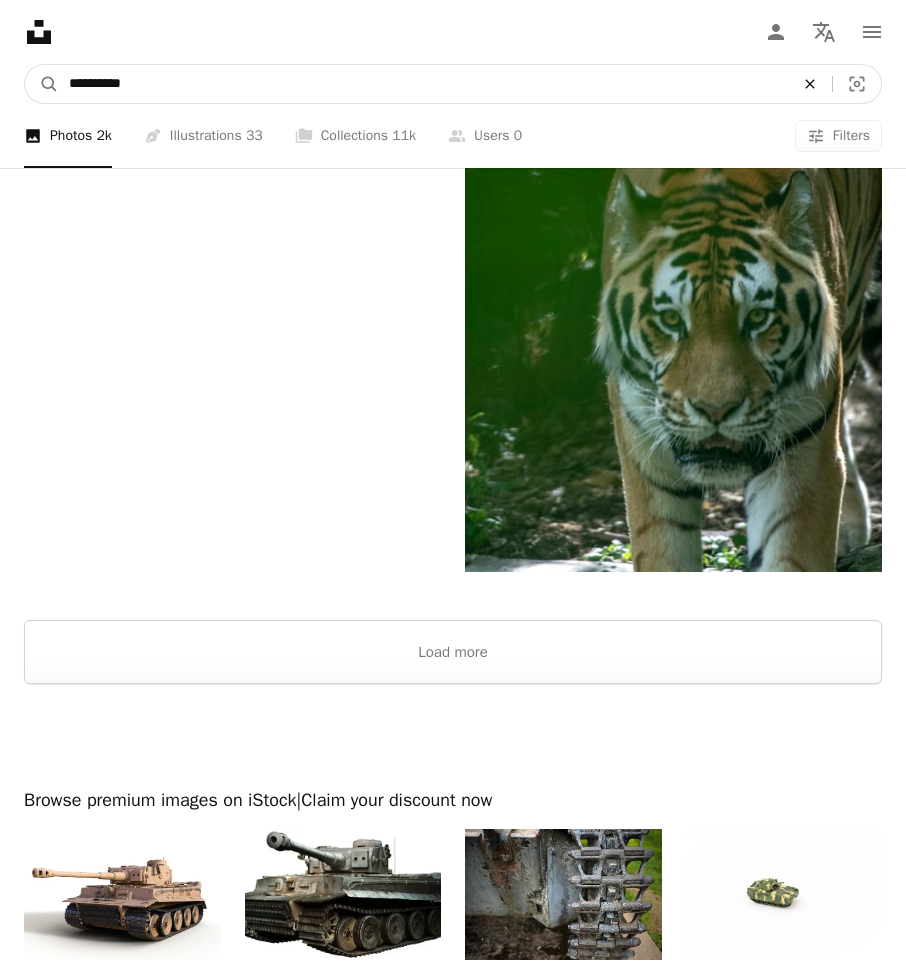 click on "An X shape" at bounding box center [810, 84] 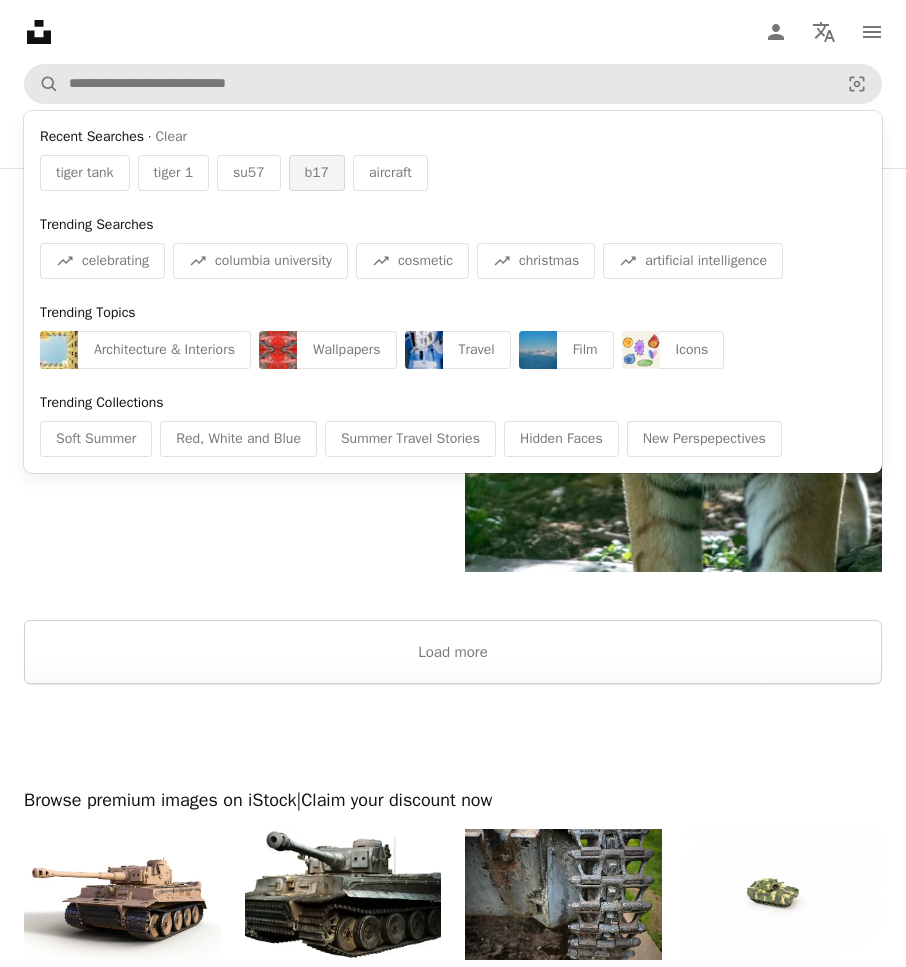 click on "b17" at bounding box center (317, 173) 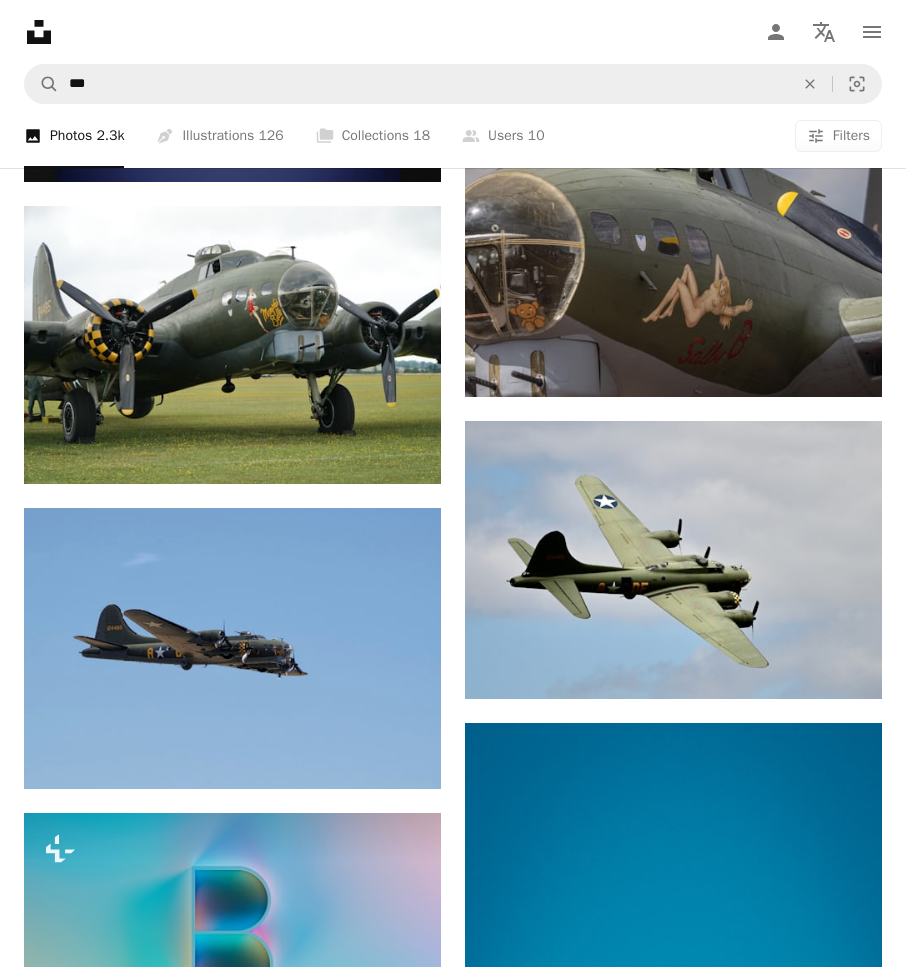 scroll, scrollTop: 1300, scrollLeft: 0, axis: vertical 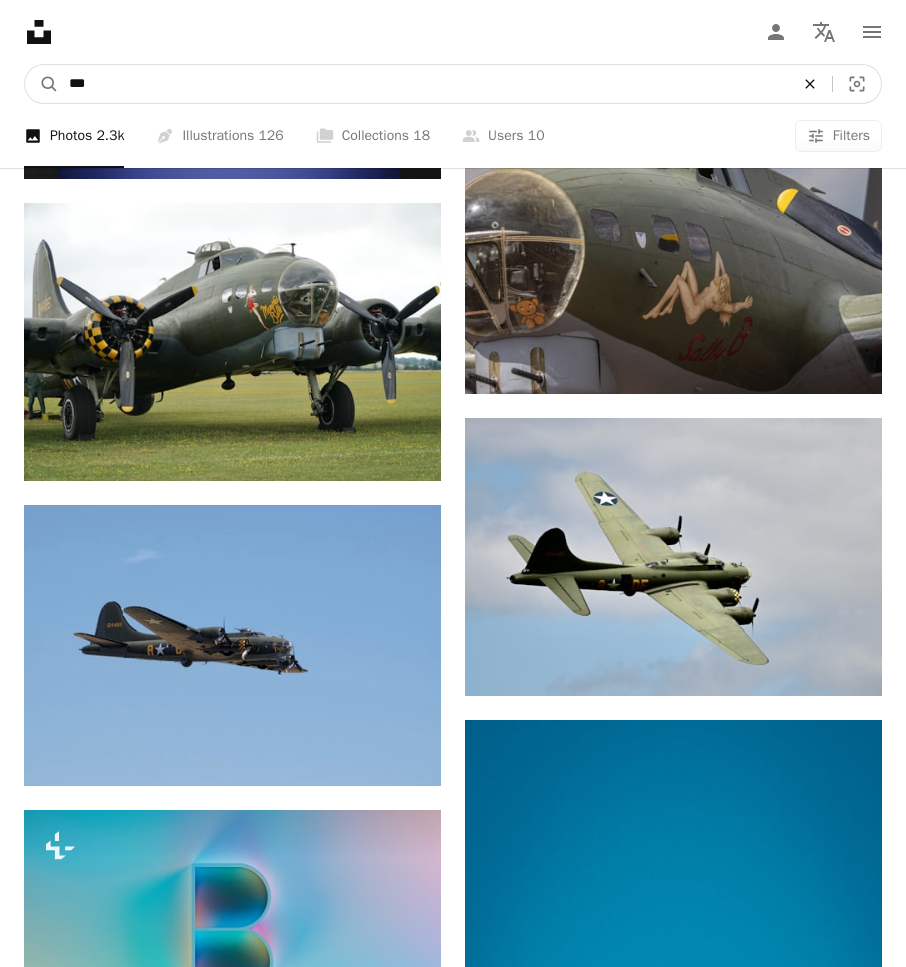 click on "An X shape" 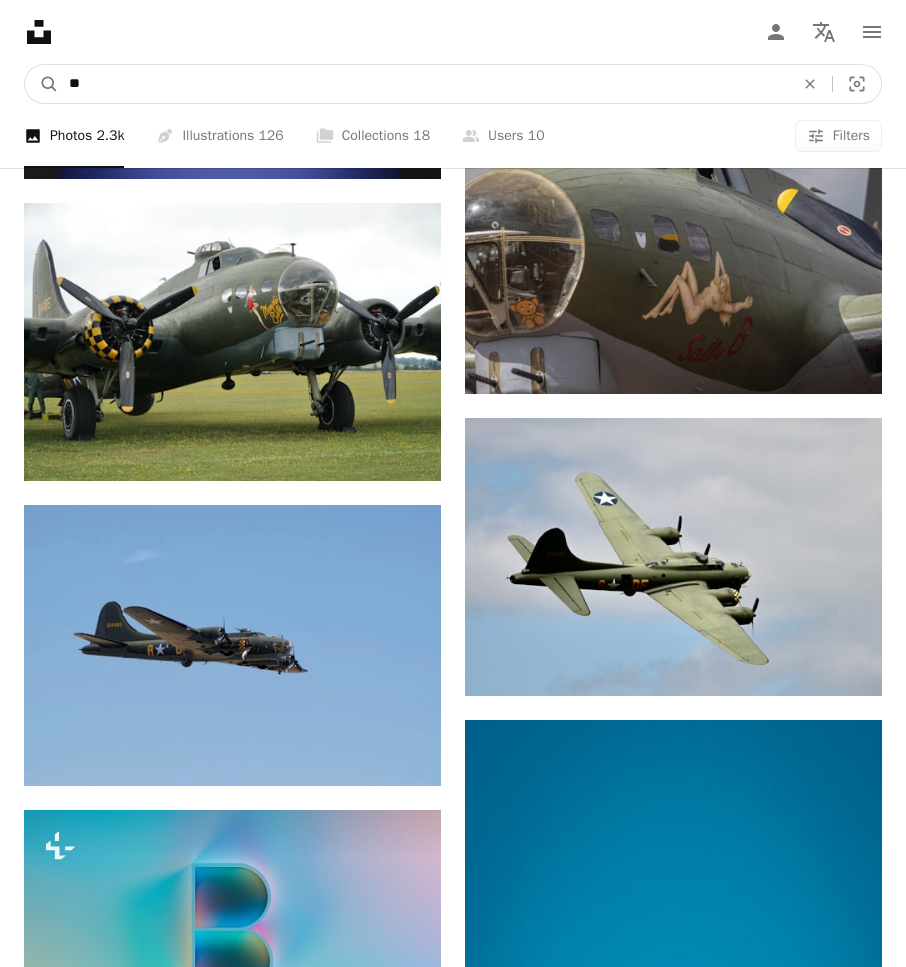 type on "***" 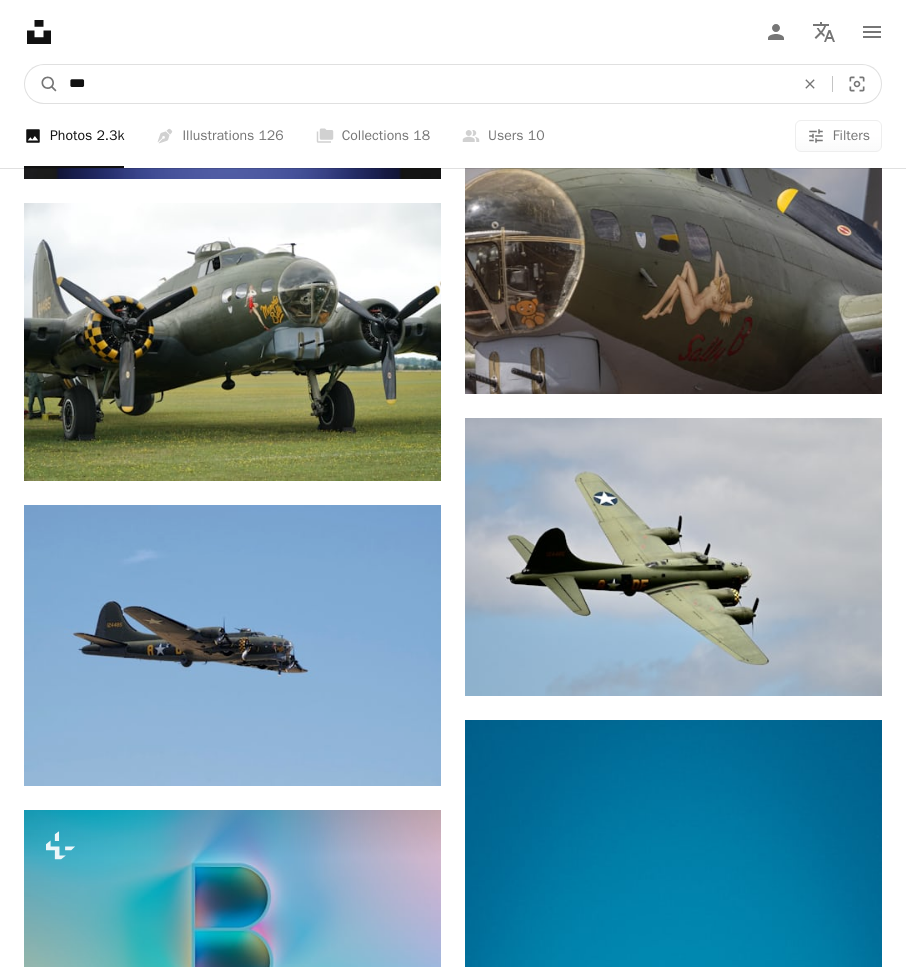 click on "A magnifying glass" at bounding box center (42, 84) 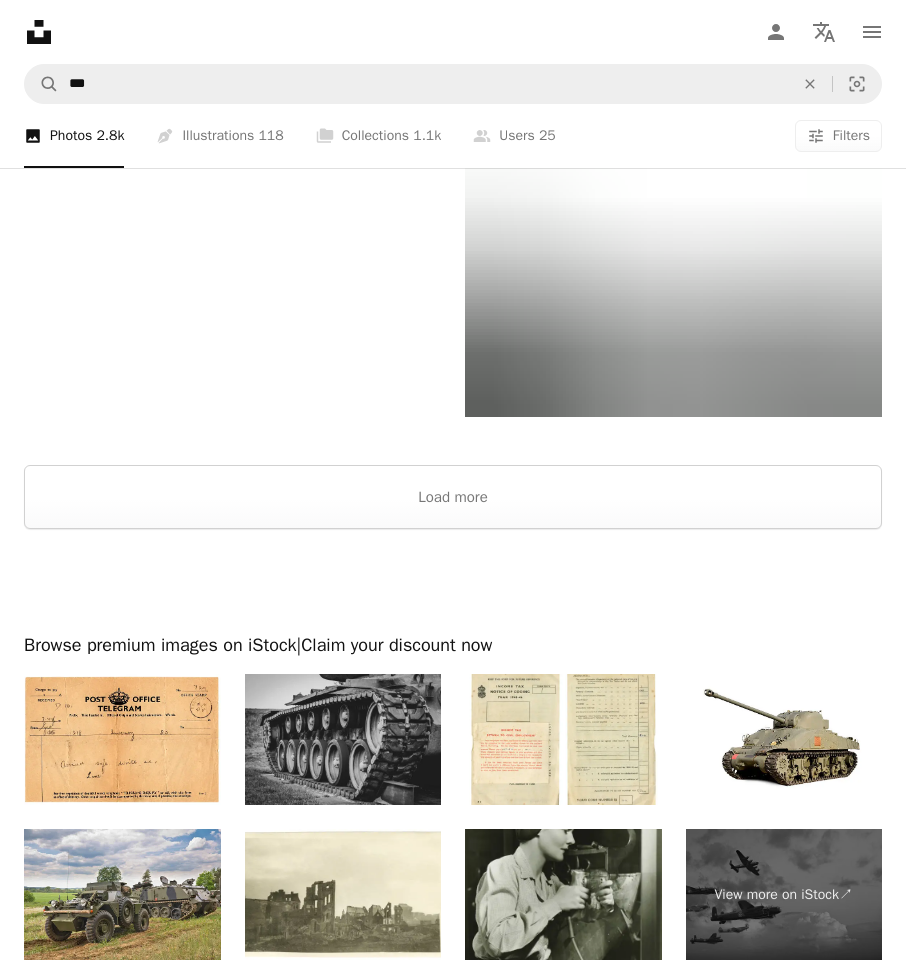 scroll, scrollTop: 5000, scrollLeft: 0, axis: vertical 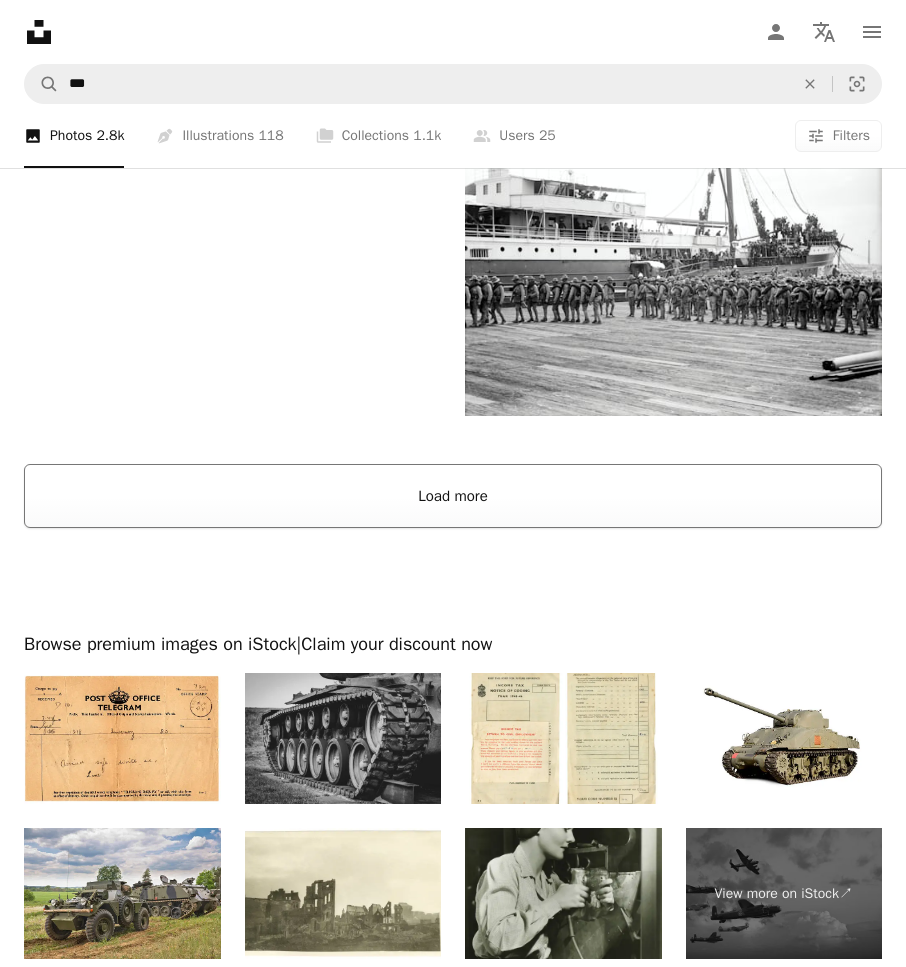 click on "Load more" at bounding box center (453, 496) 